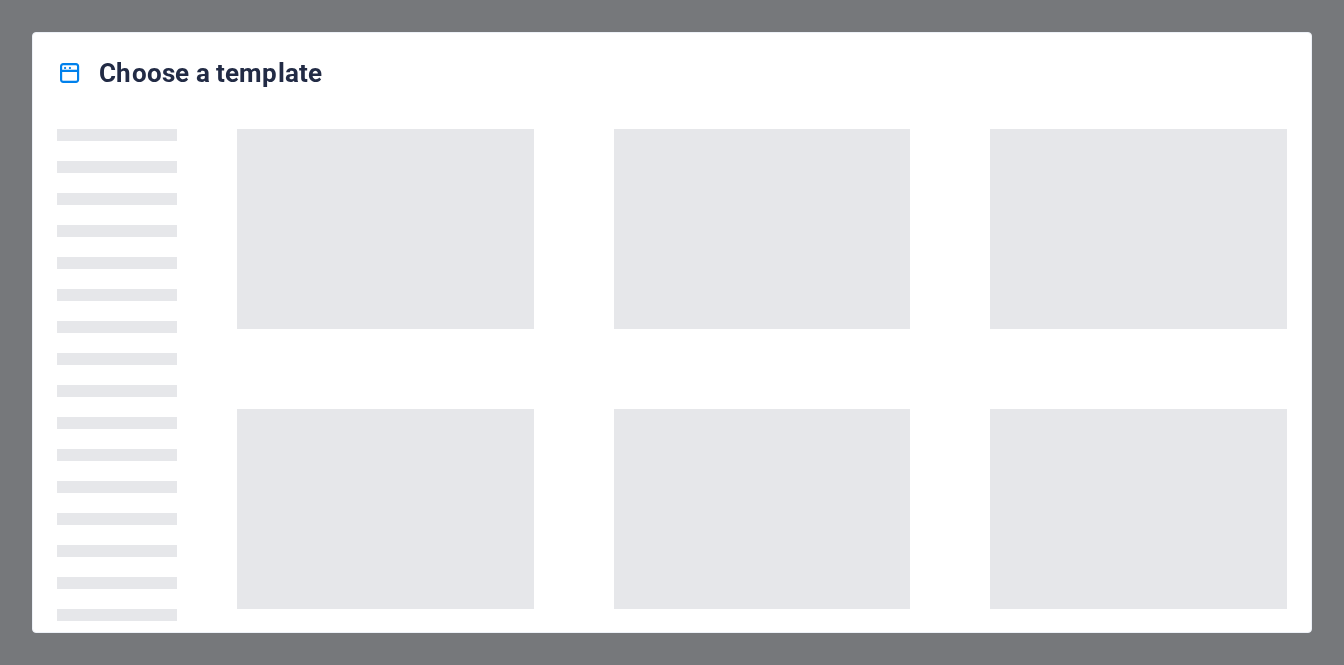 scroll, scrollTop: 0, scrollLeft: 0, axis: both 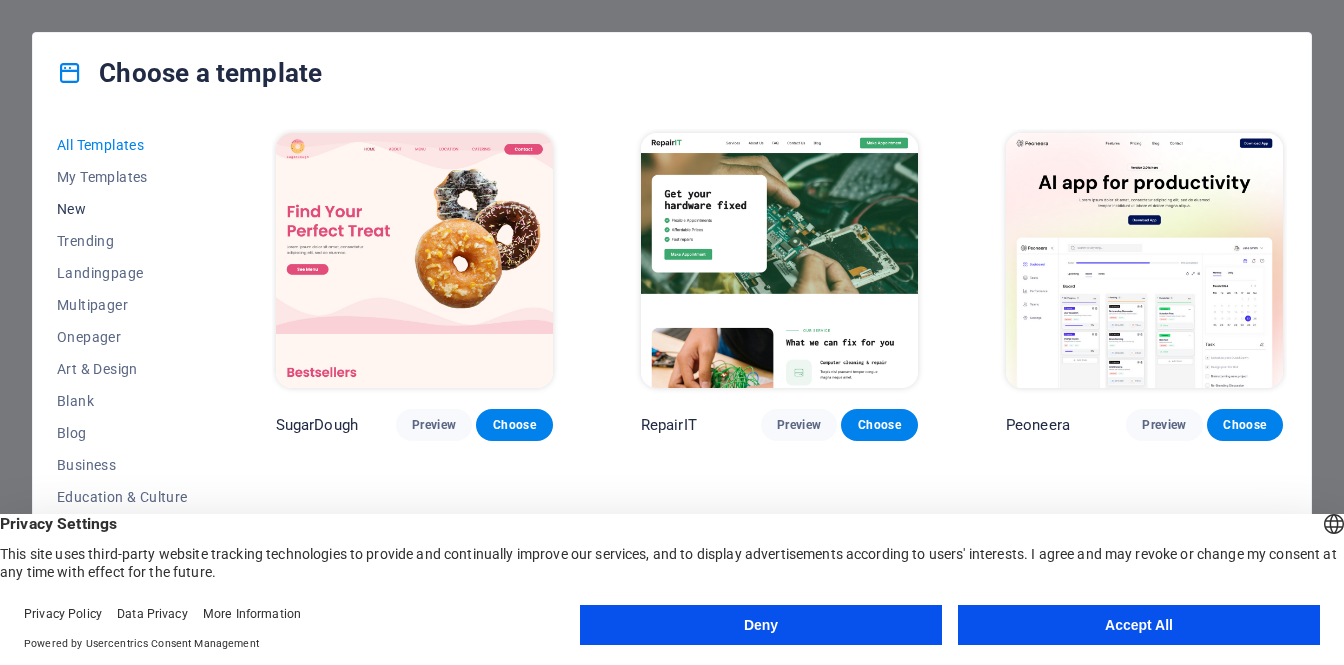 click on "New" at bounding box center (122, 209) 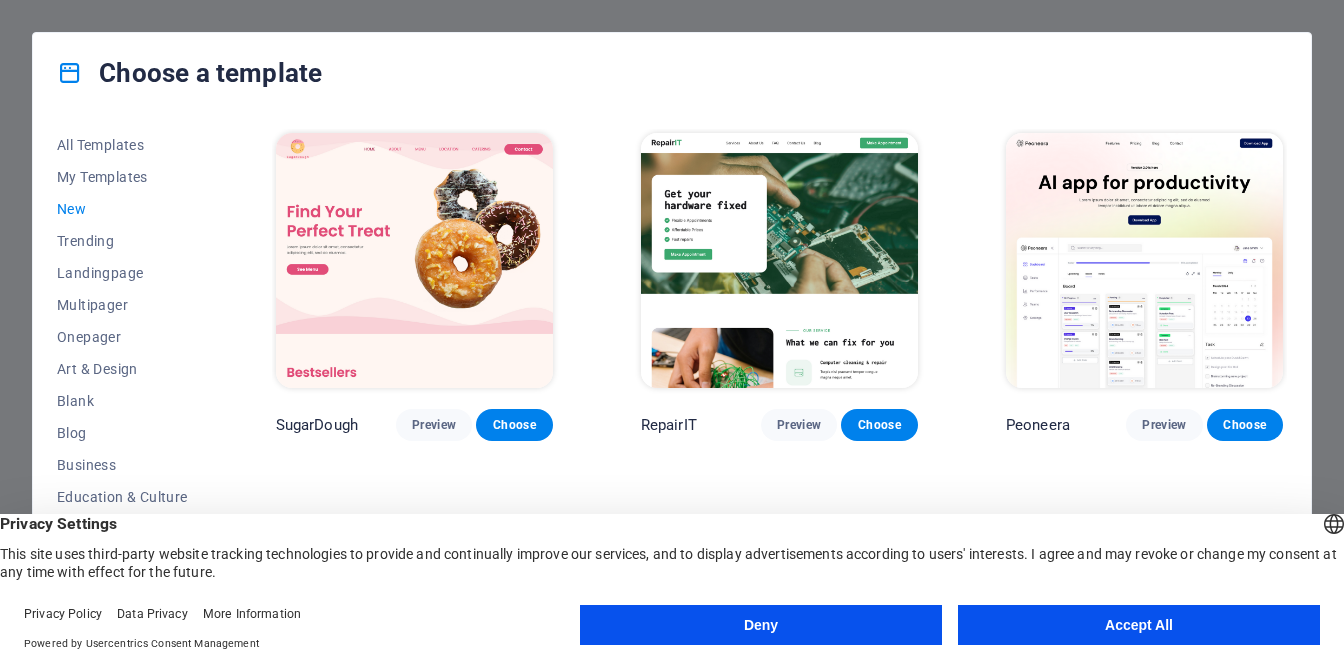 click on "Accept All" at bounding box center [1139, 625] 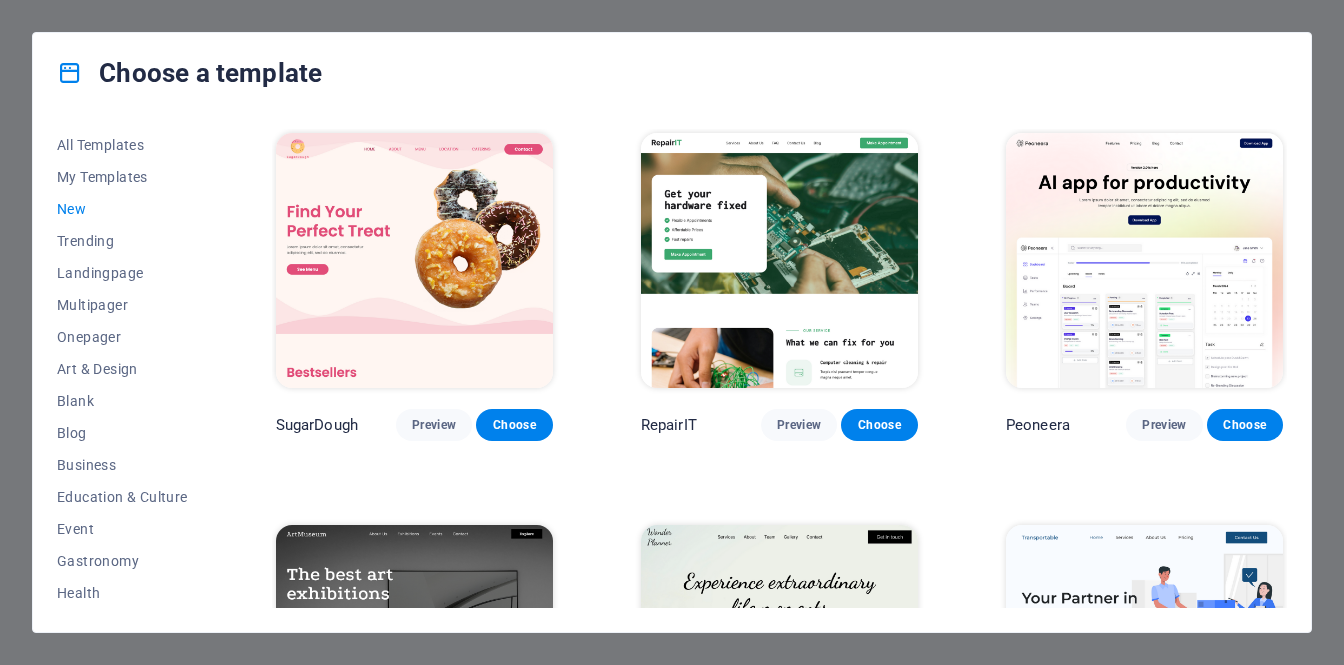 click on "New" at bounding box center [122, 209] 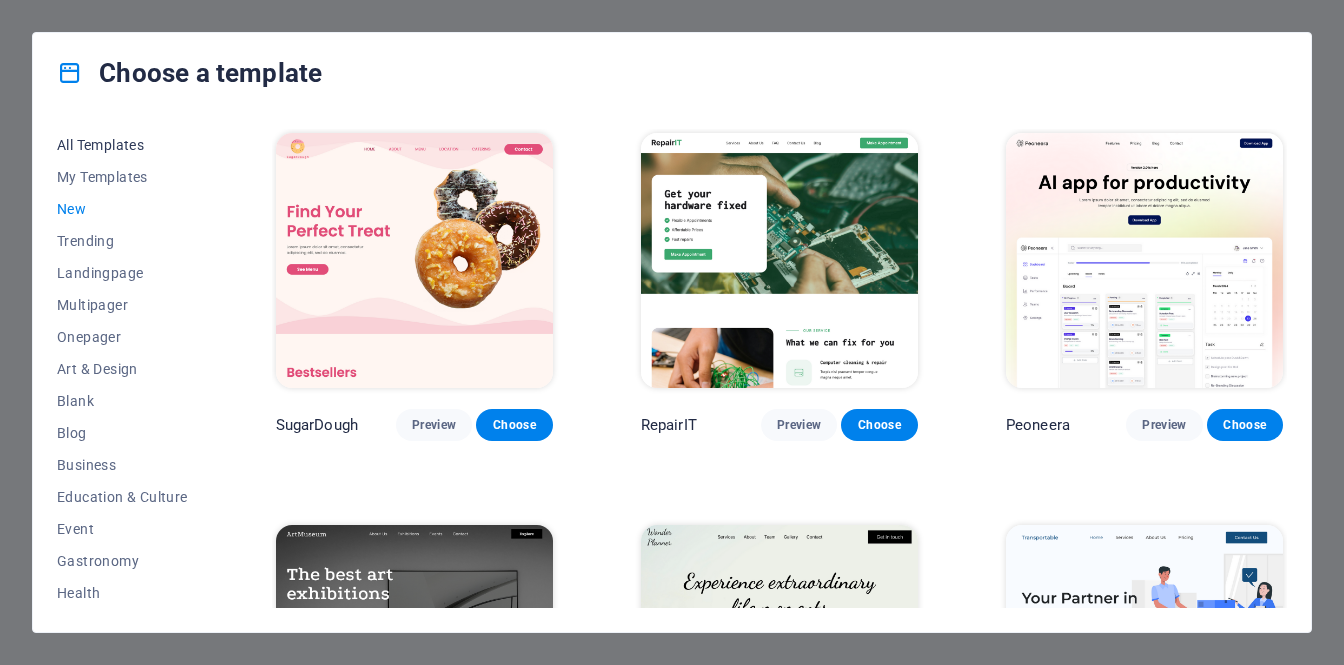 click on "All Templates" at bounding box center [122, 145] 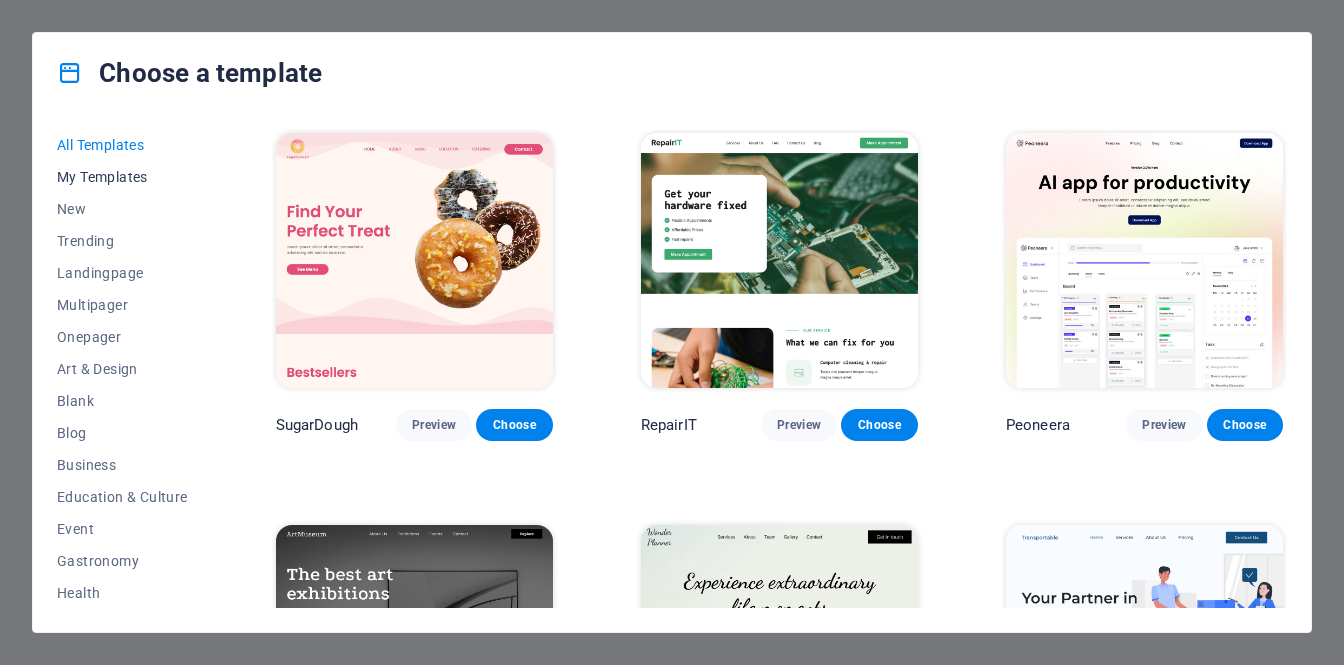 click on "My Templates" at bounding box center (122, 177) 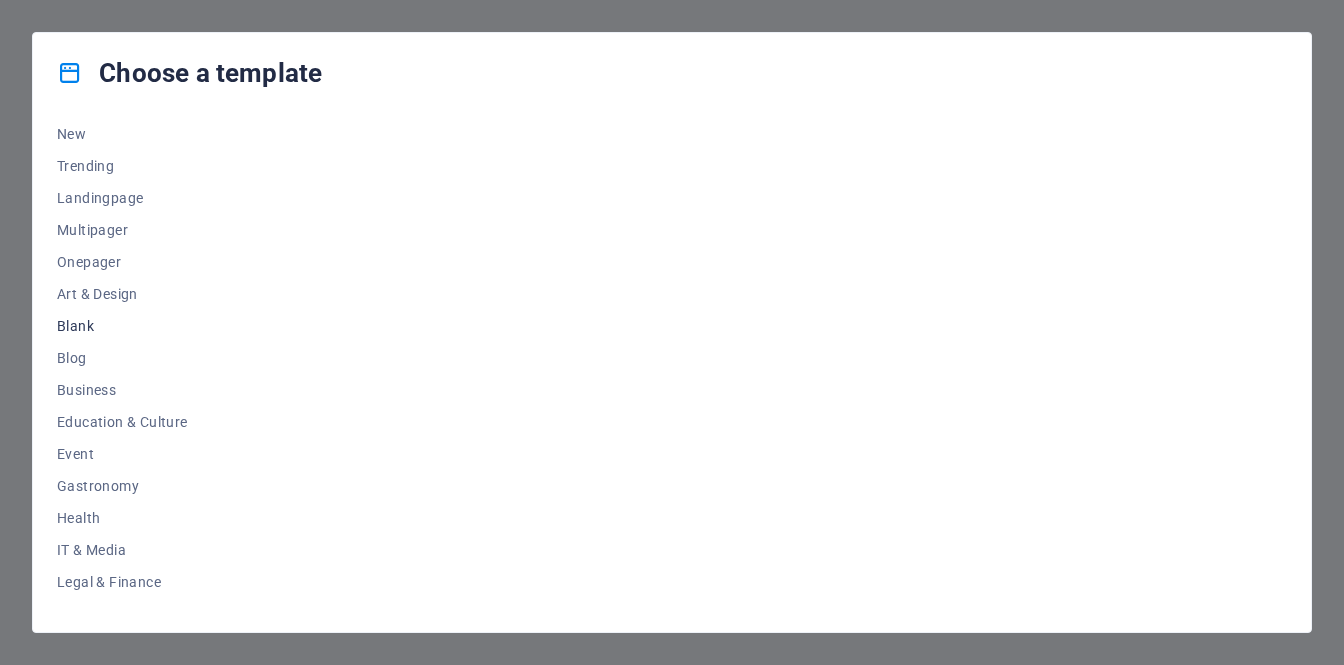 scroll, scrollTop: 78, scrollLeft: 0, axis: vertical 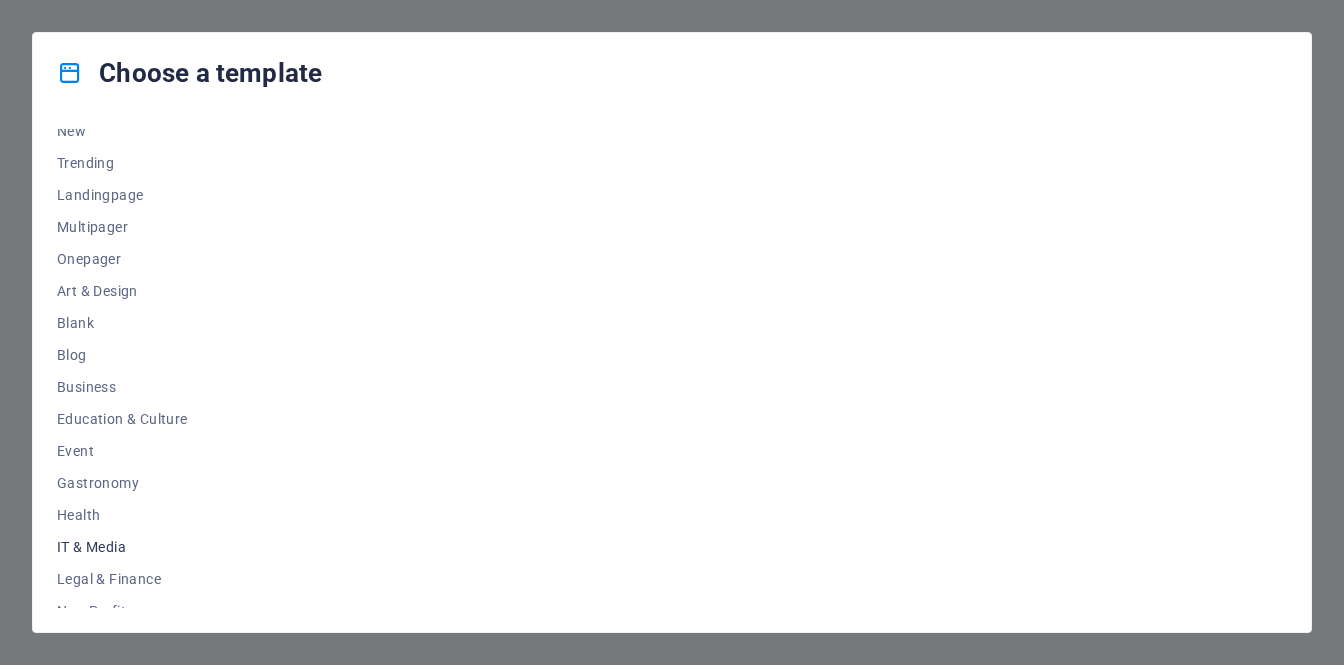 click on "IT & Media" at bounding box center (122, 547) 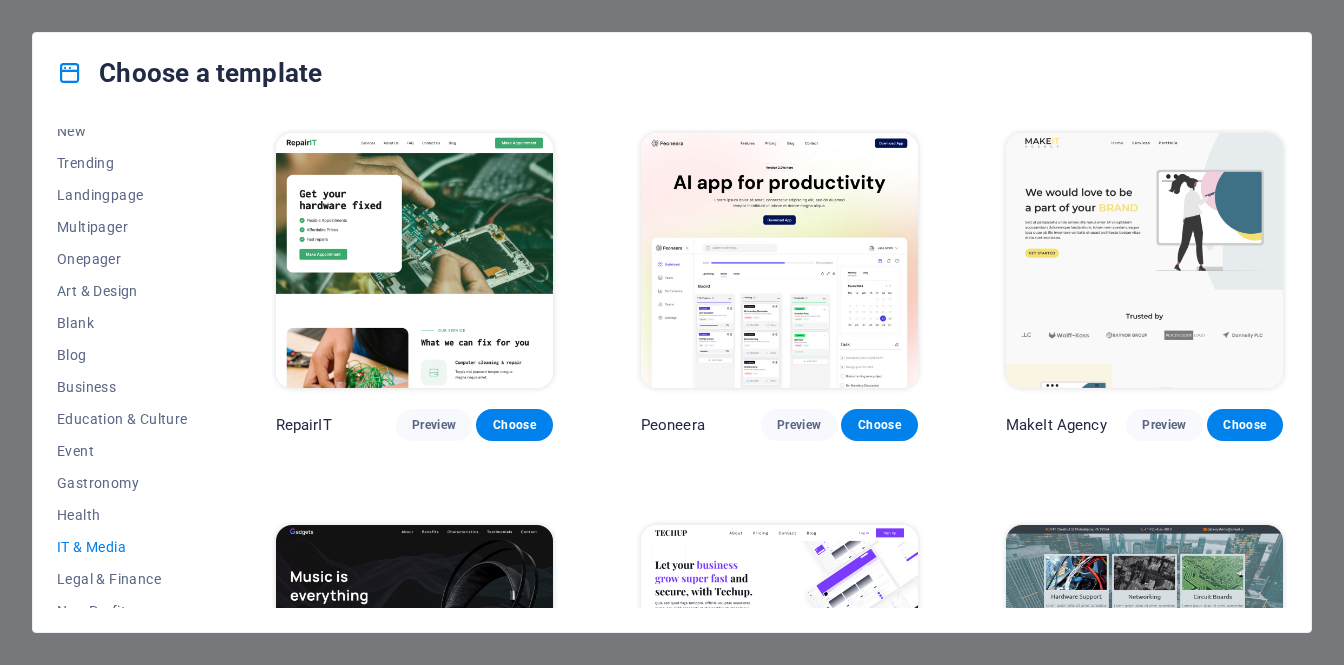 scroll, scrollTop: 0, scrollLeft: 0, axis: both 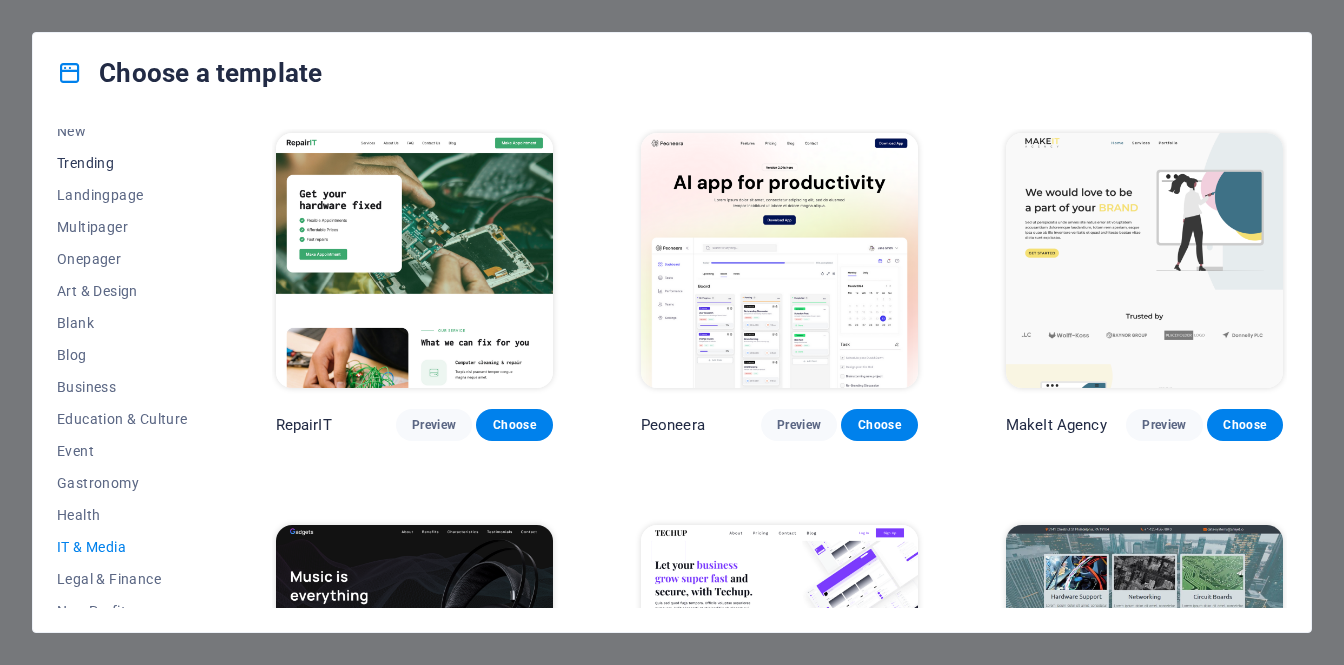 click on "Trending" at bounding box center (122, 163) 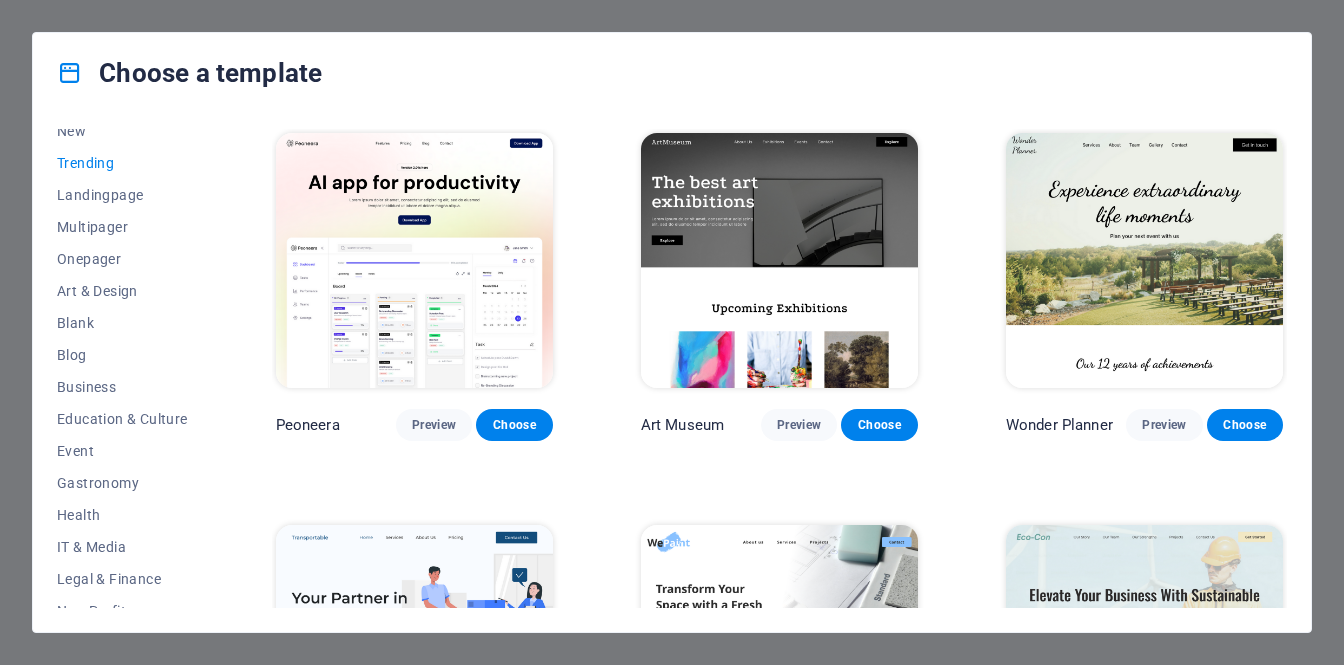 scroll, scrollTop: 0, scrollLeft: 0, axis: both 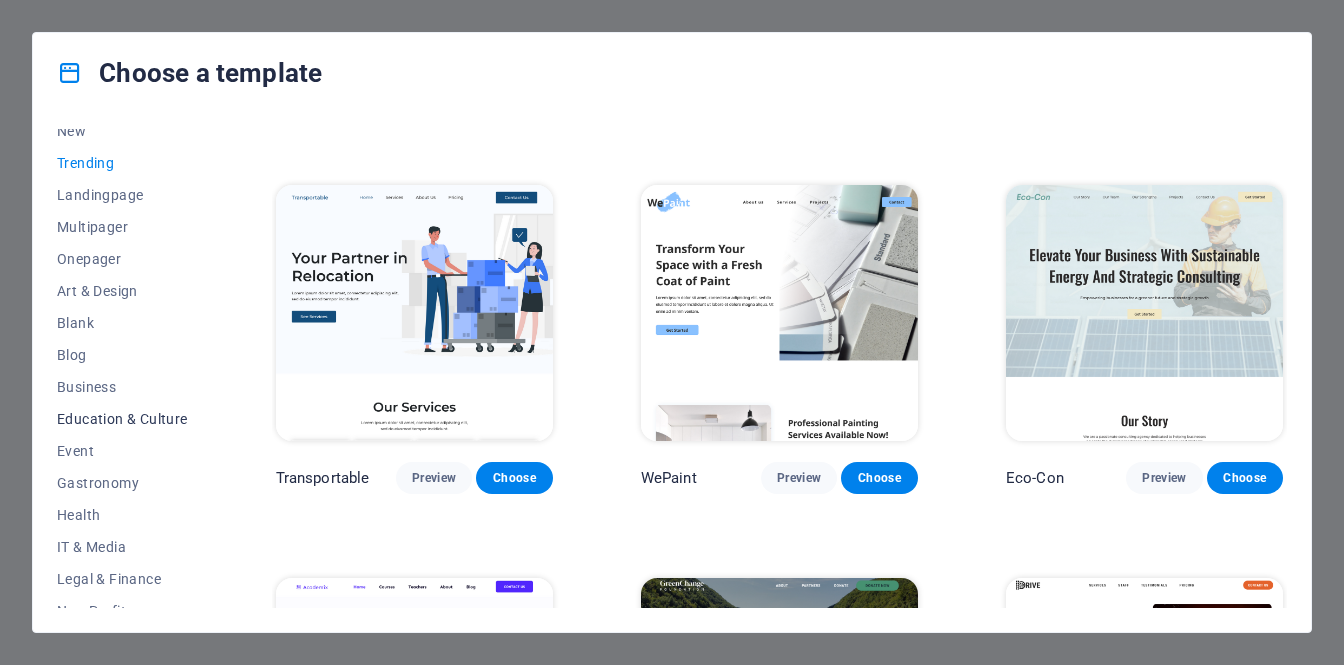 click on "Education & Culture" at bounding box center (122, 419) 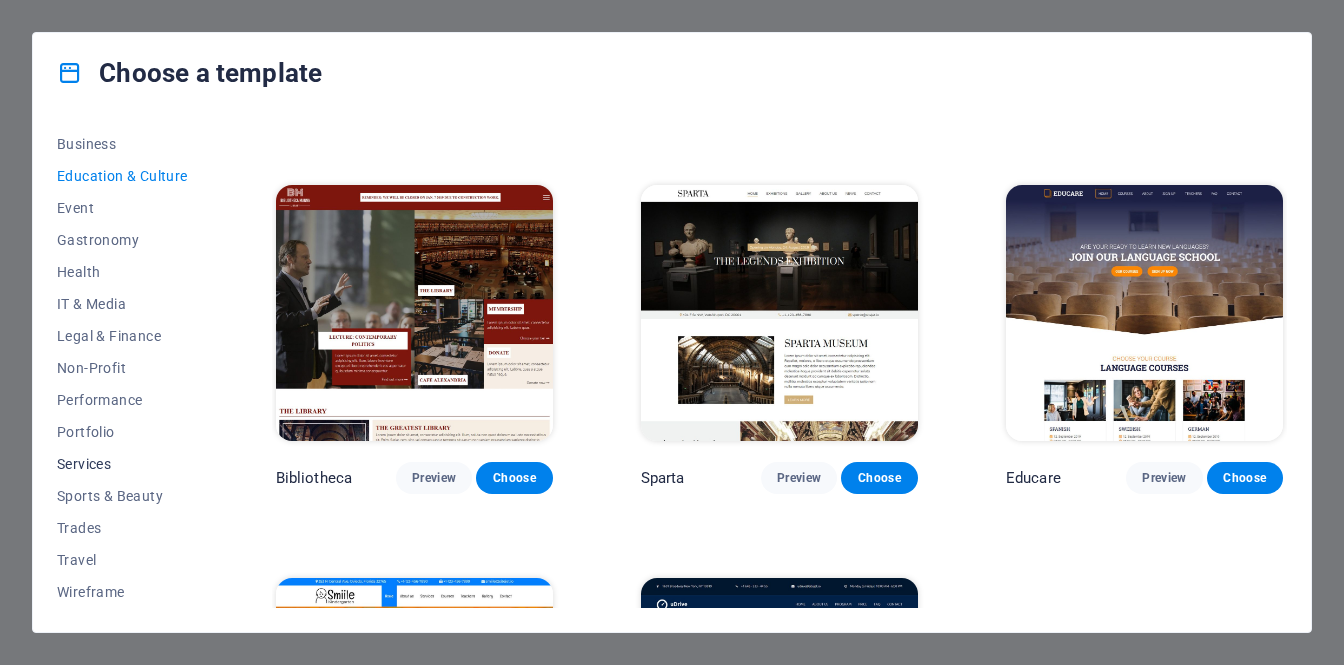 scroll, scrollTop: 321, scrollLeft: 0, axis: vertical 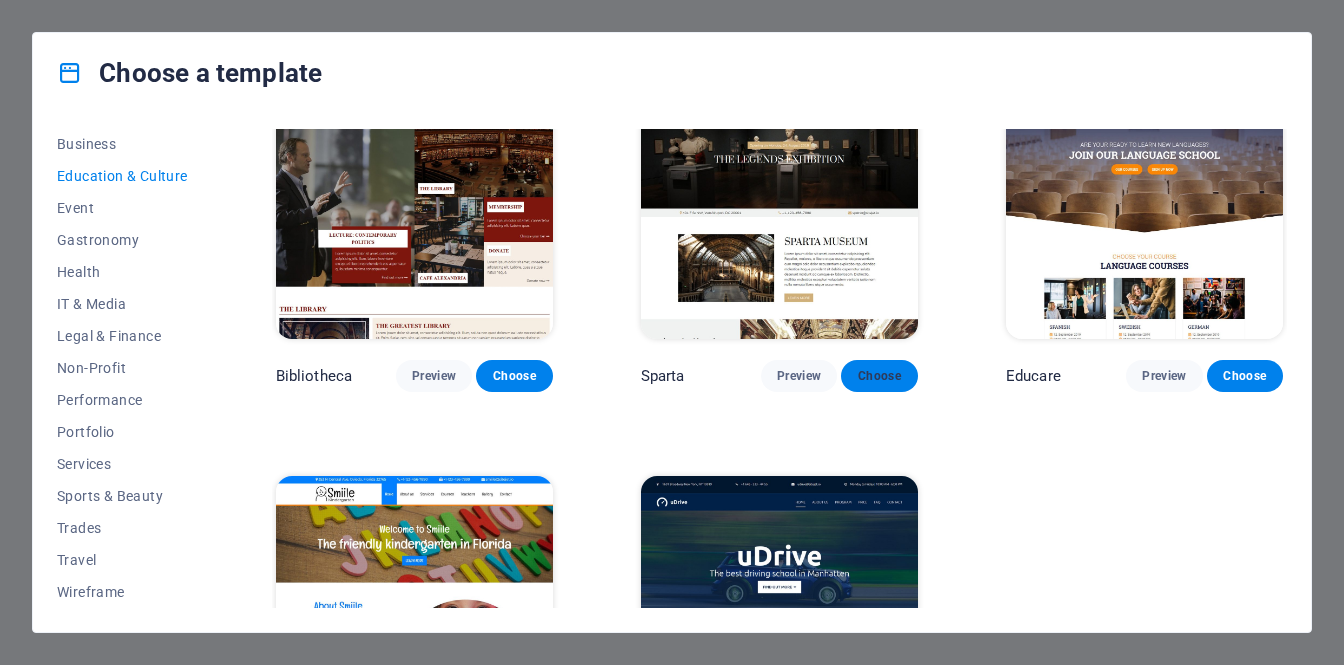 click on "Choose" at bounding box center [879, 376] 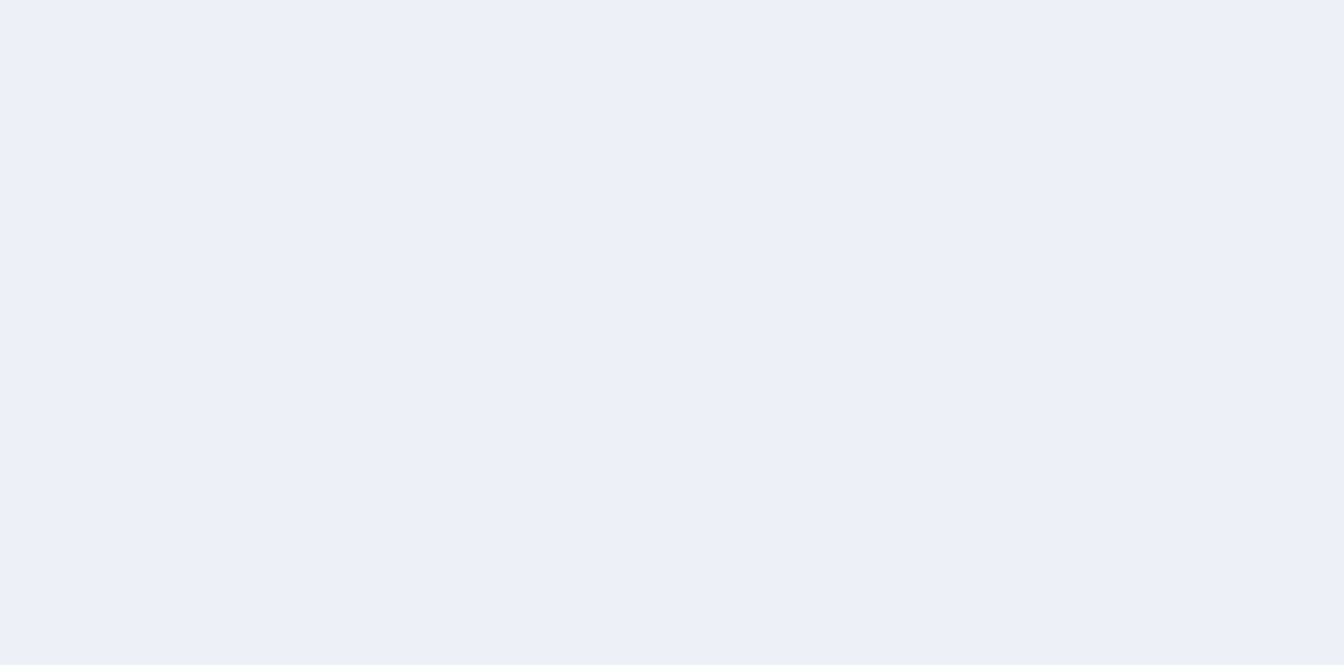 scroll, scrollTop: 0, scrollLeft: 0, axis: both 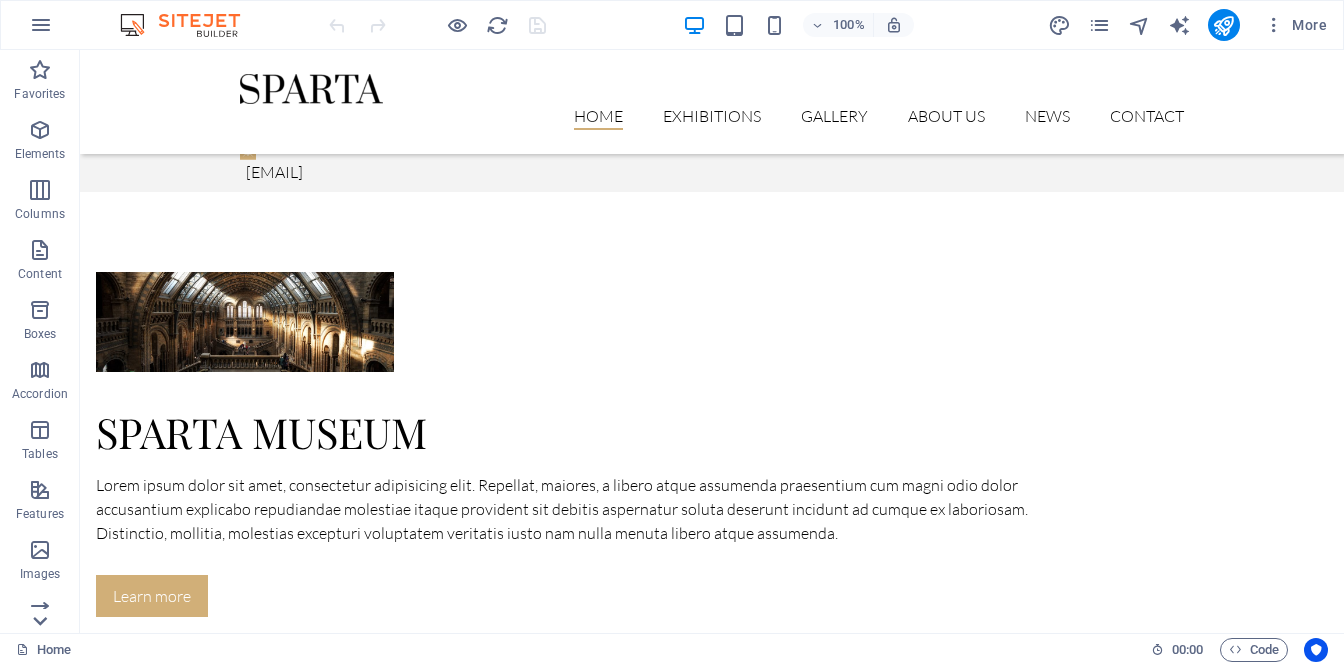 click 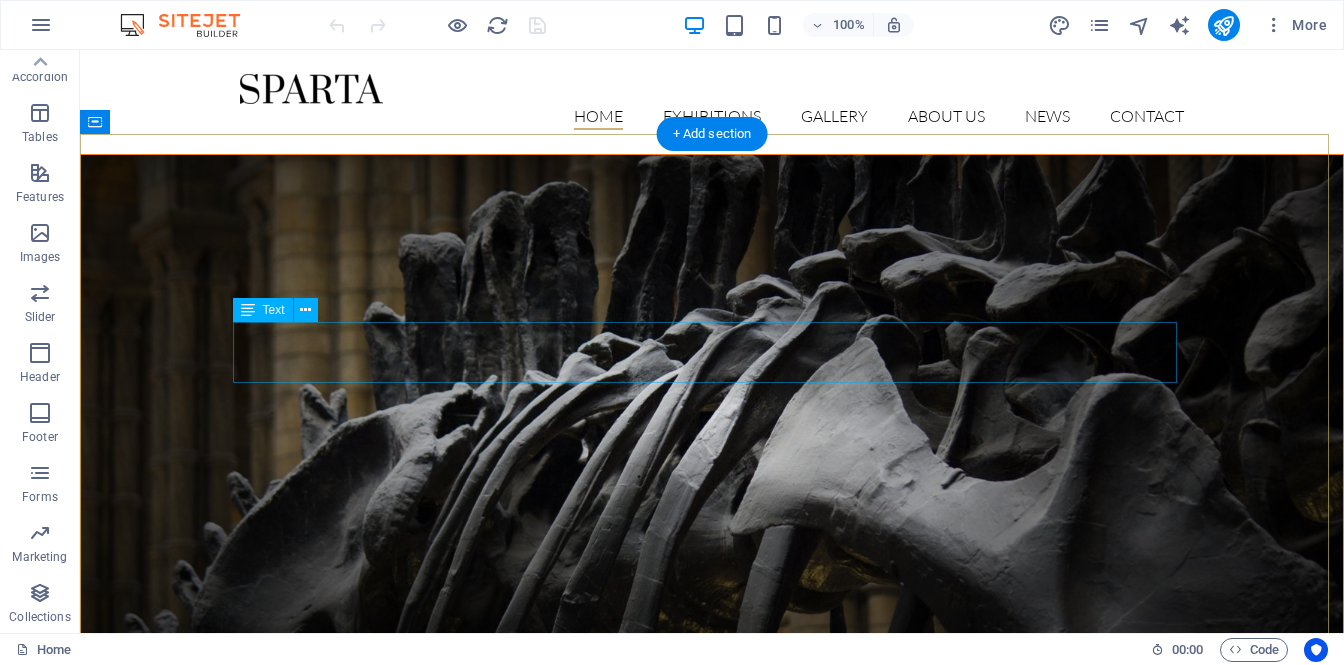 scroll, scrollTop: 0, scrollLeft: 0, axis: both 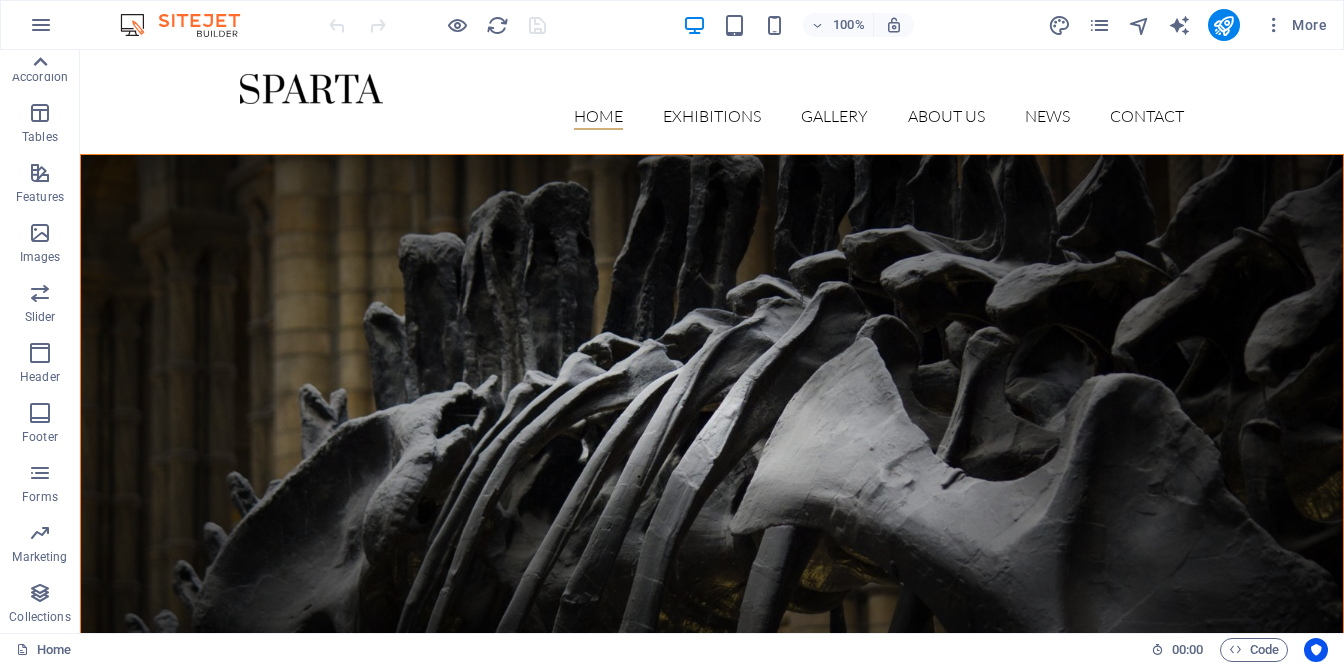 click 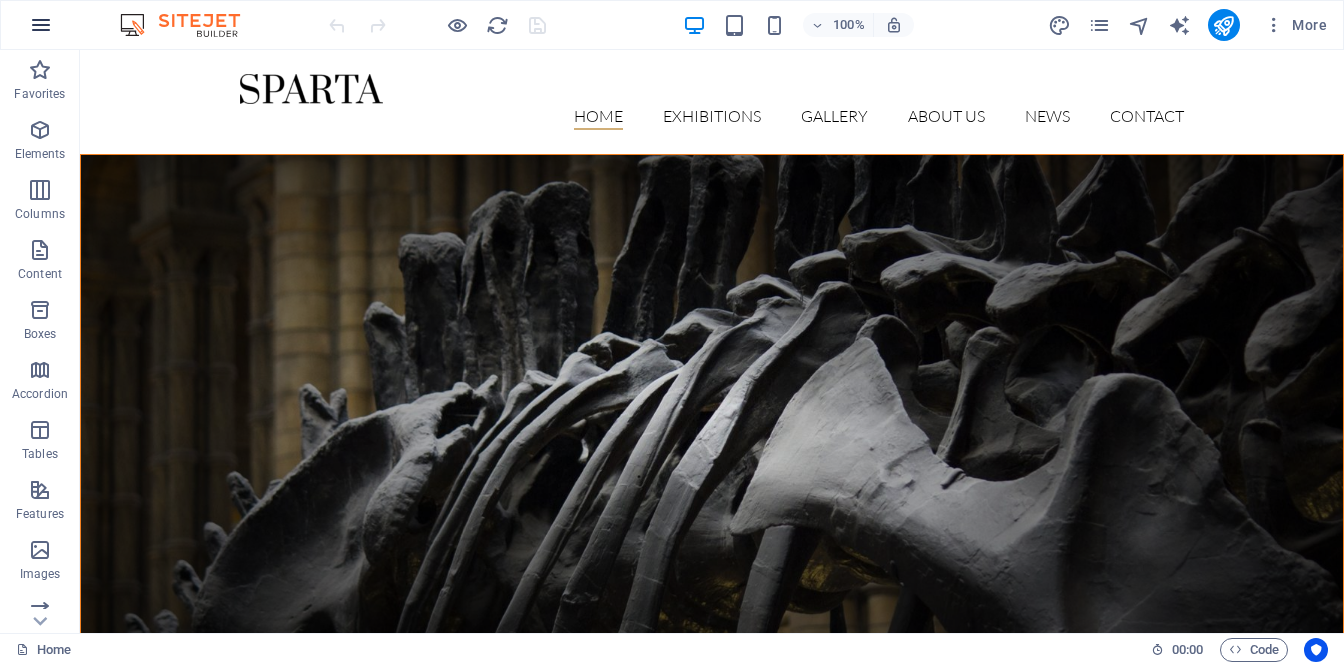 click at bounding box center [41, 25] 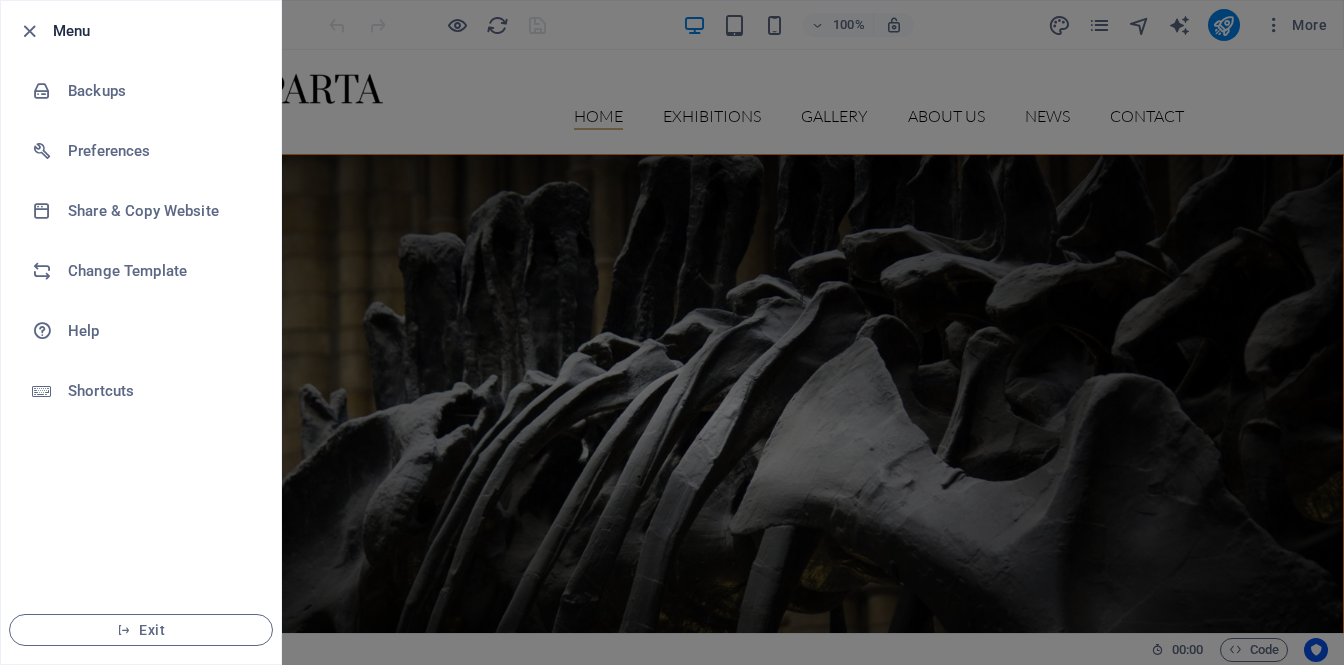 click at bounding box center (672, 332) 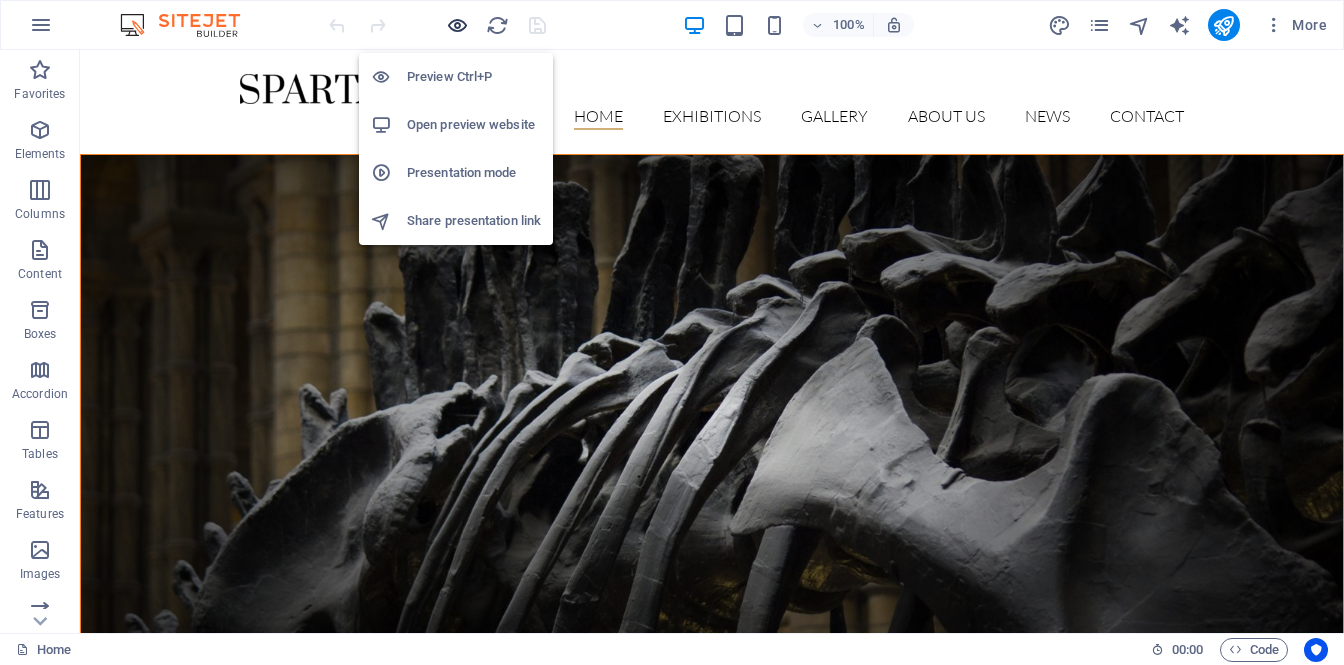 click at bounding box center [457, 25] 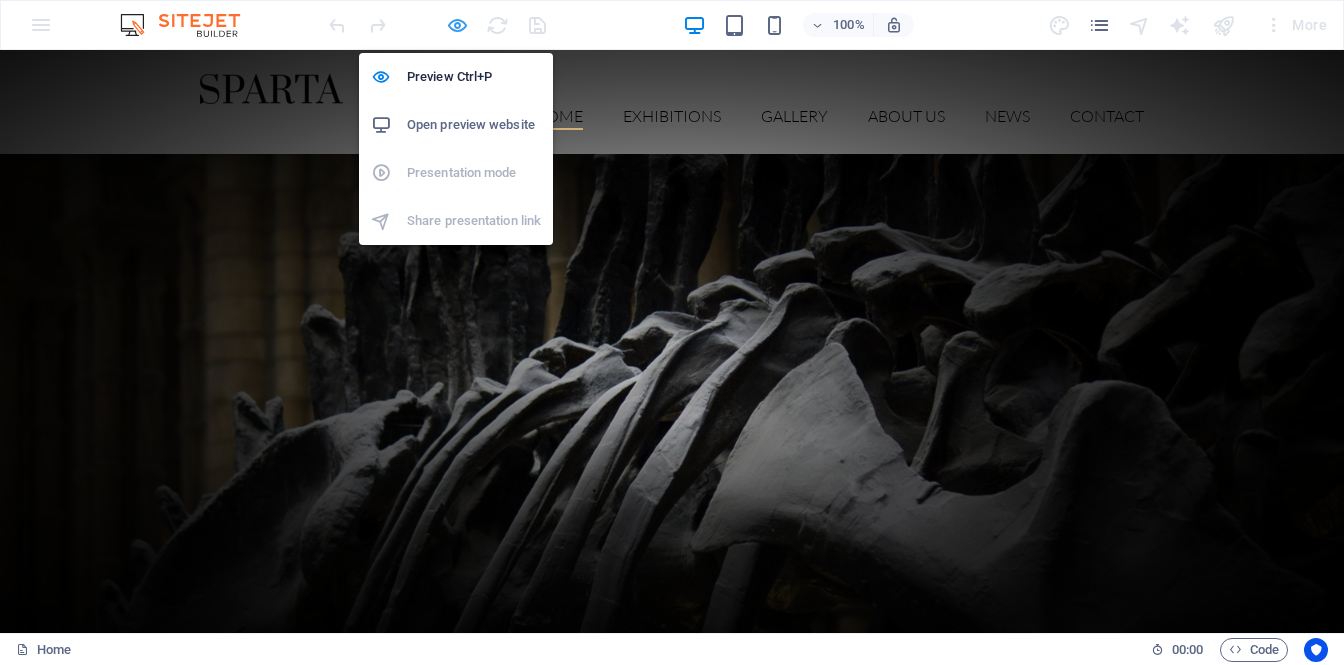click at bounding box center (457, 25) 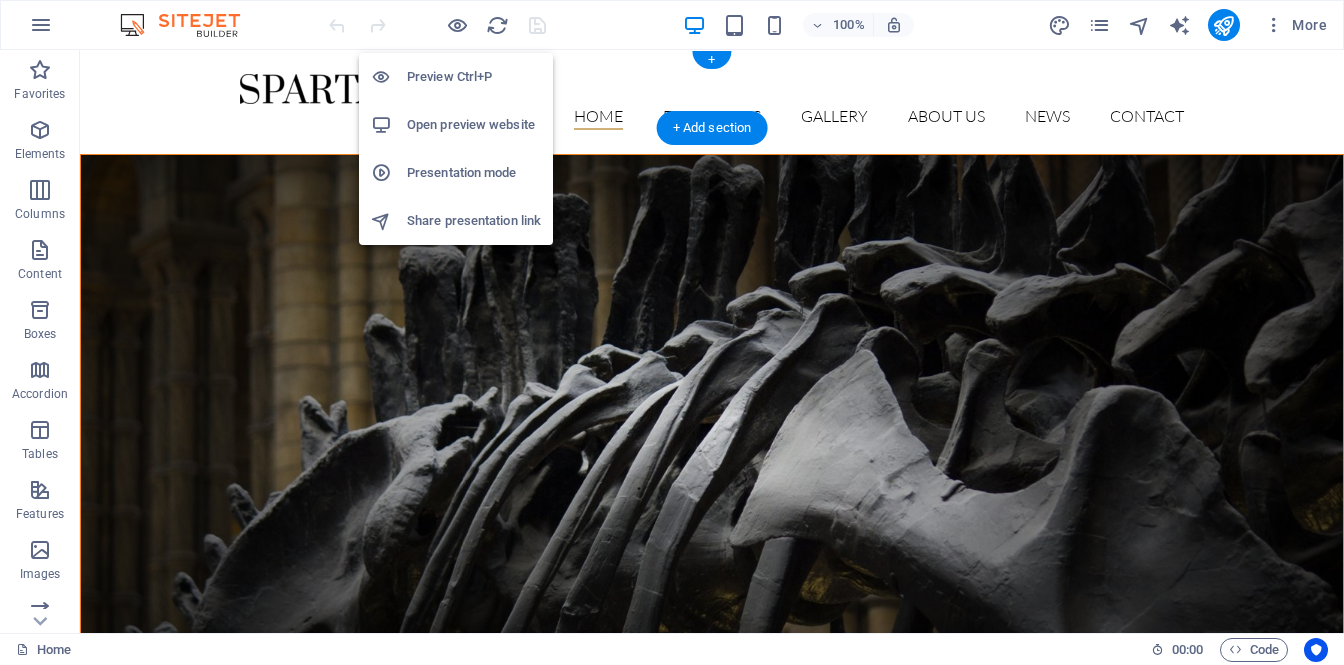 click on "Open preview website" at bounding box center (474, 125) 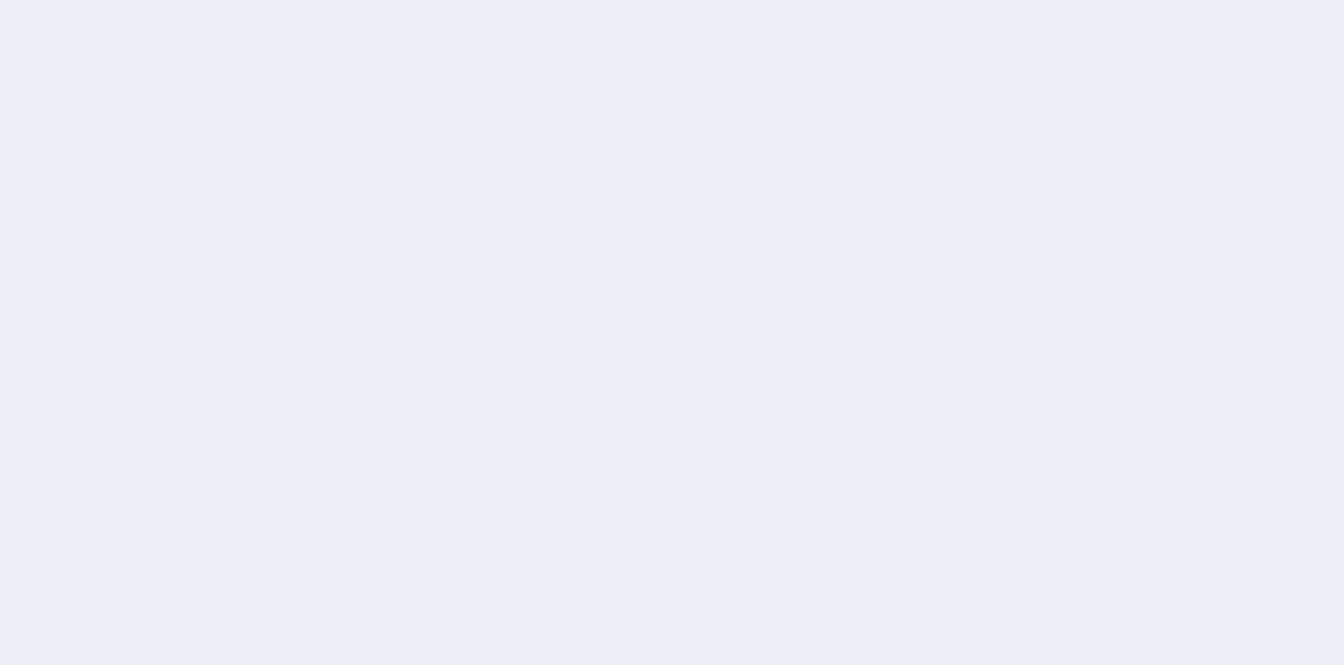 scroll, scrollTop: 0, scrollLeft: 0, axis: both 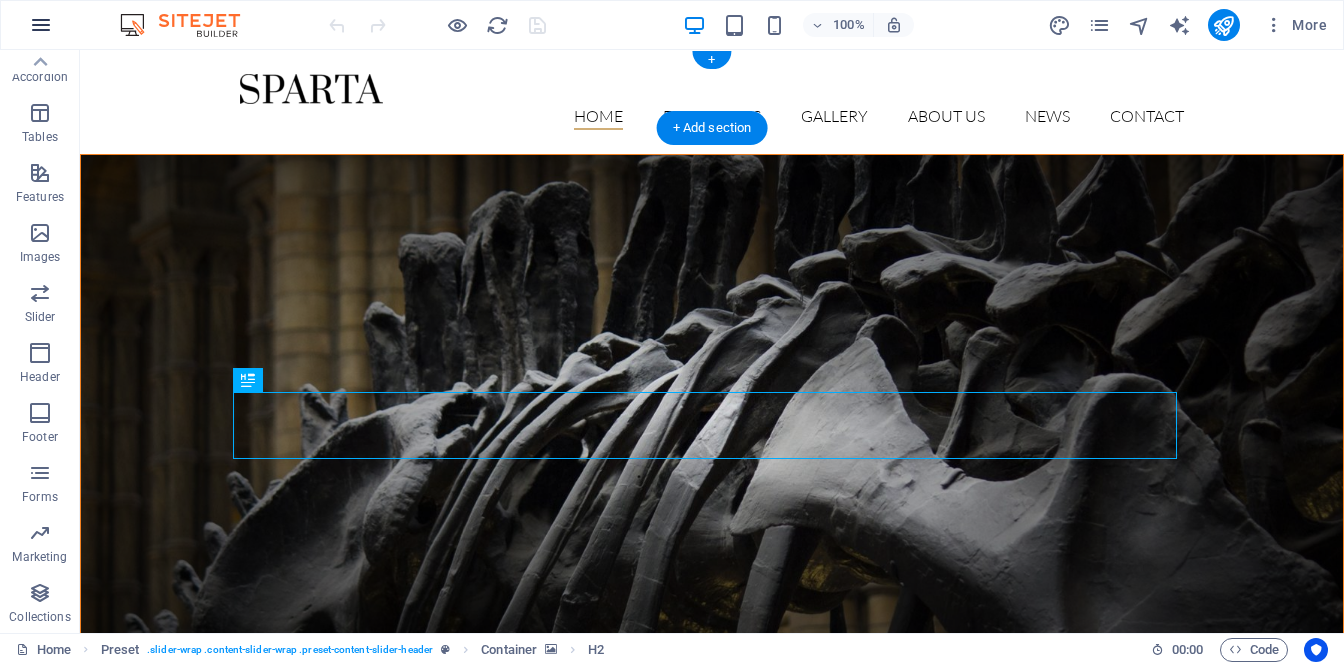 click at bounding box center (41, 25) 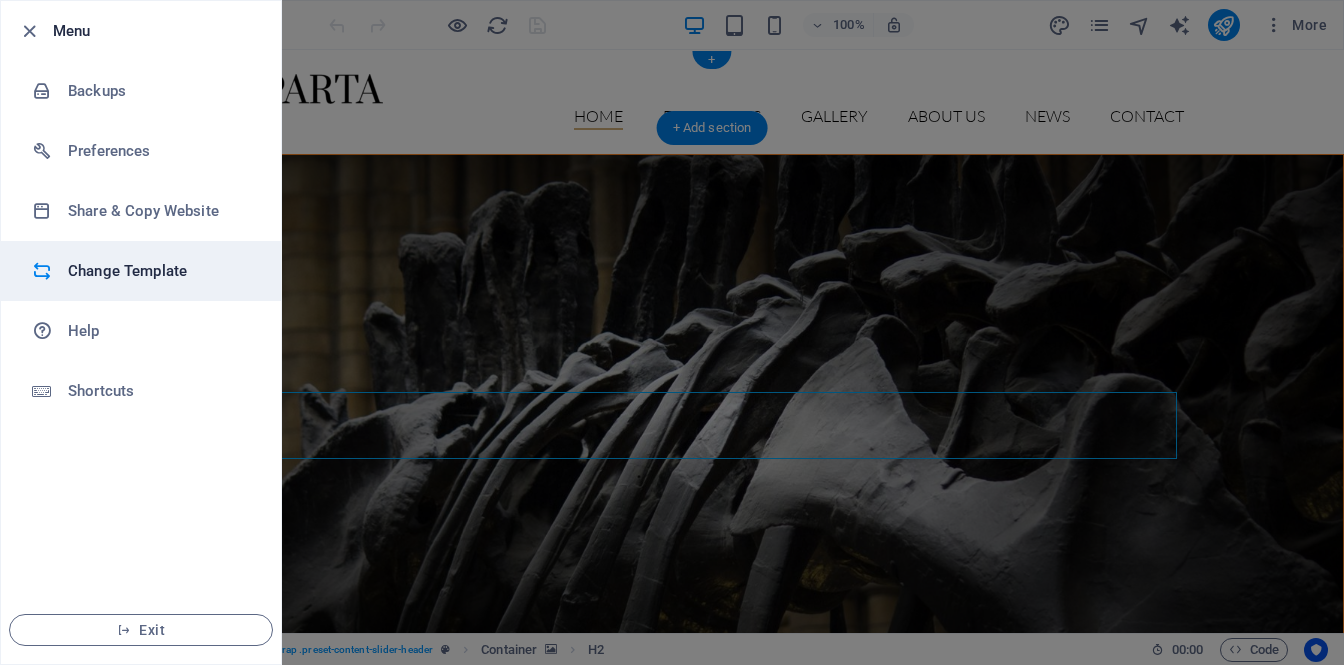 click on "Change Template" at bounding box center (160, 271) 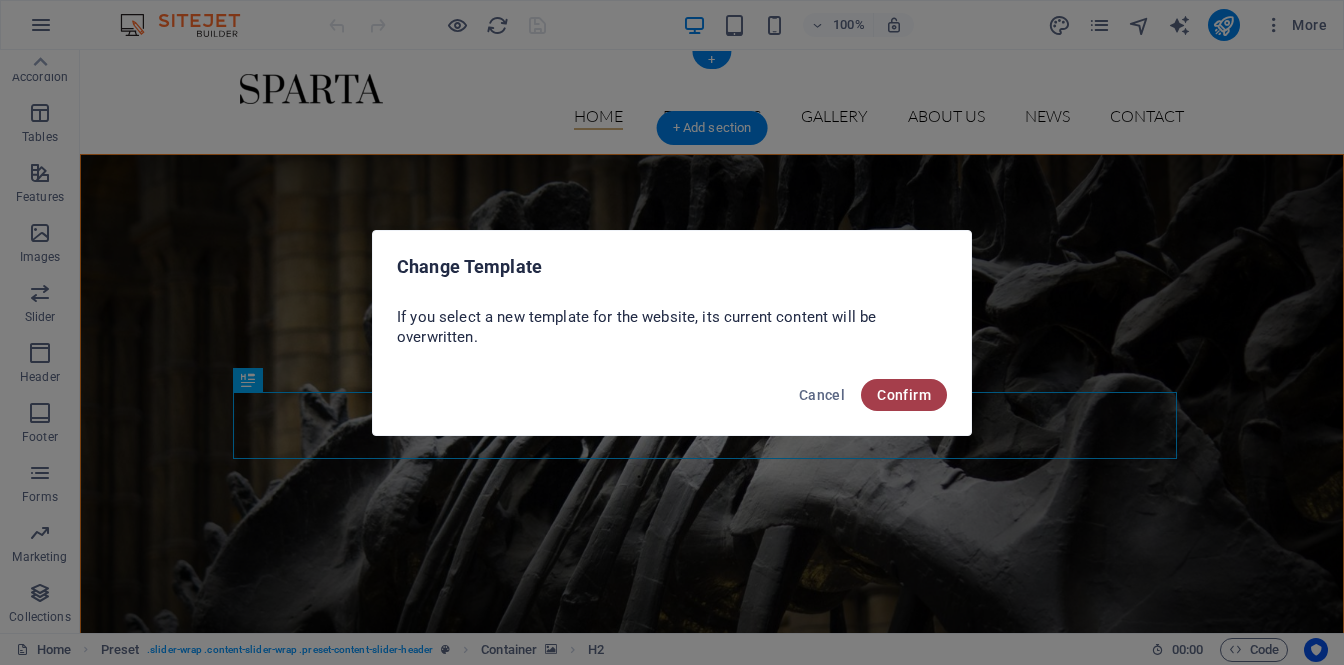 click on "Confirm" at bounding box center (904, 395) 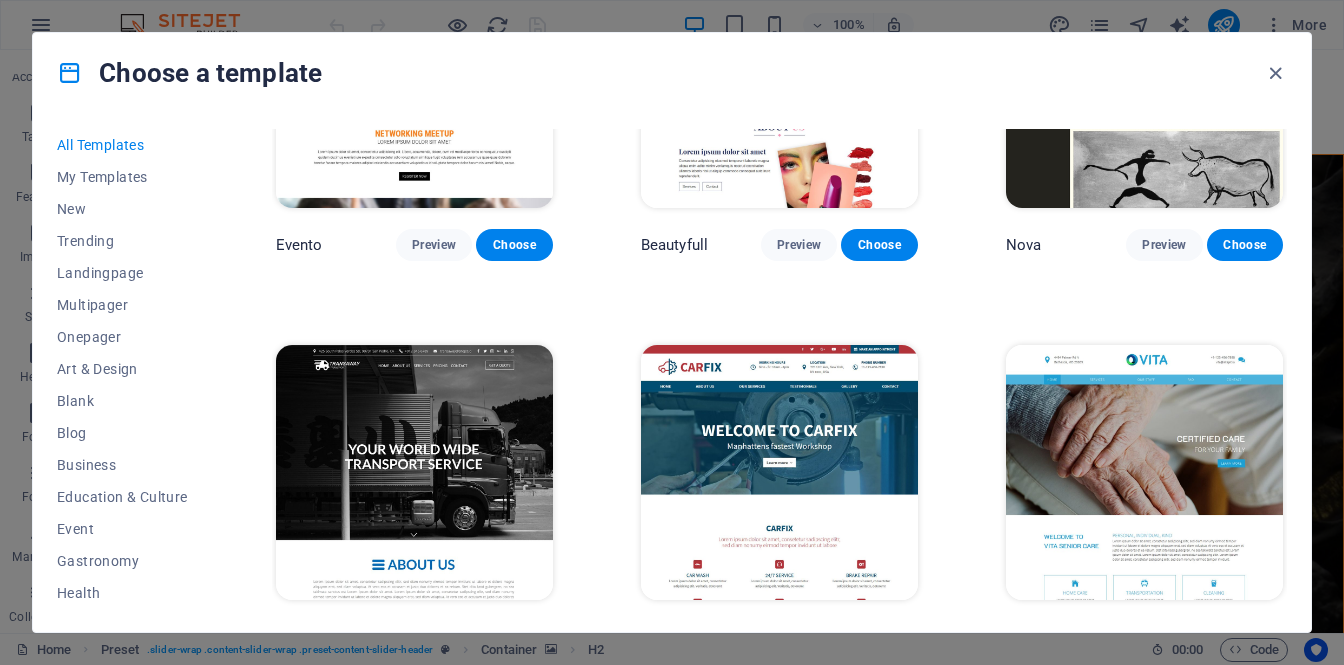 scroll, scrollTop: 15243, scrollLeft: 0, axis: vertical 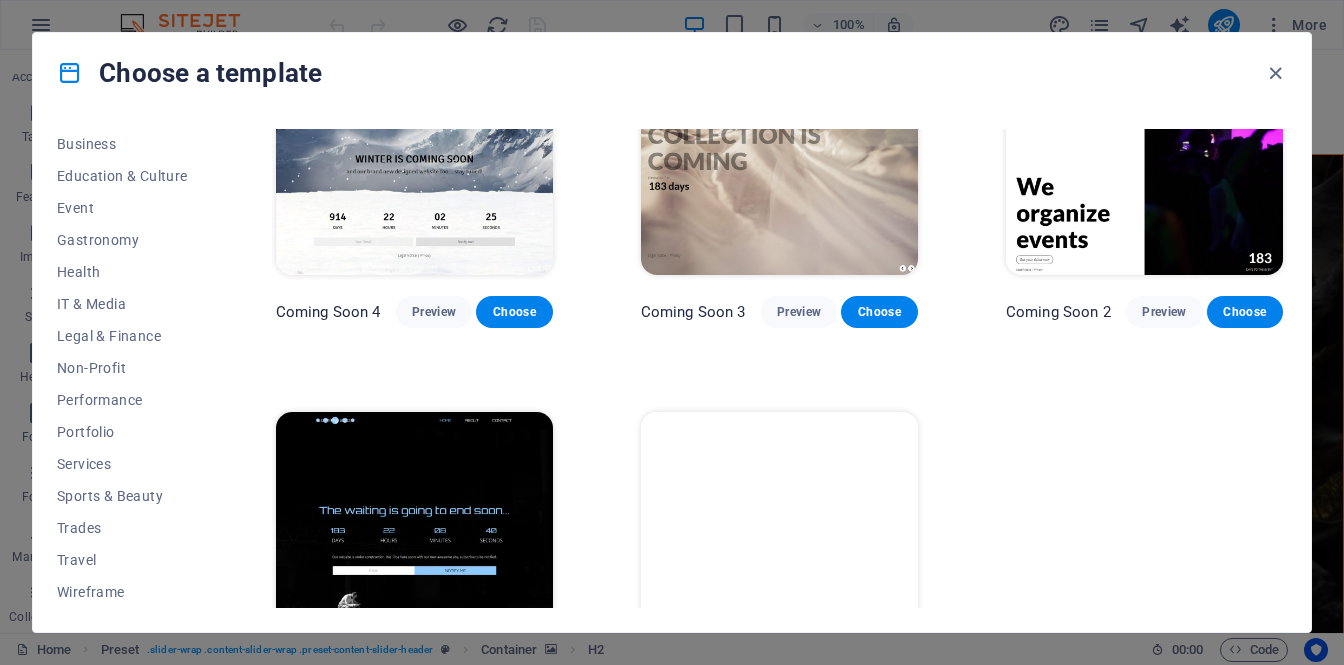 click on "Choose" at bounding box center [879, 704] 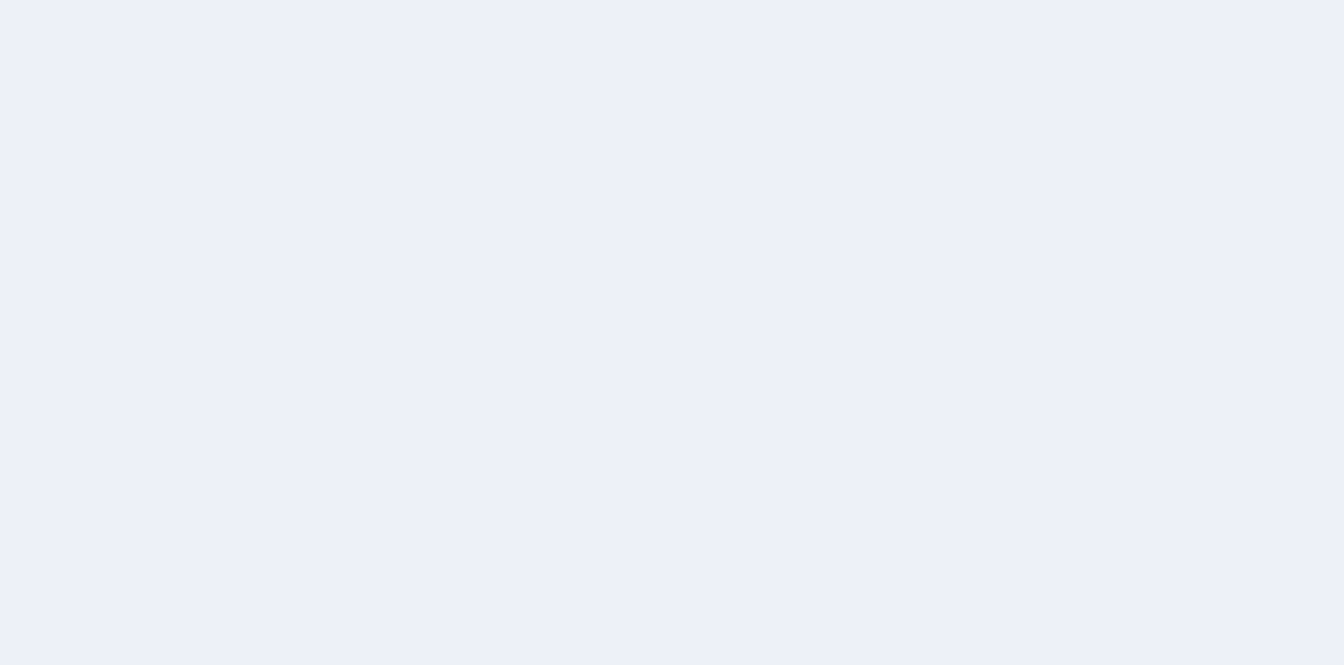 scroll, scrollTop: 0, scrollLeft: 0, axis: both 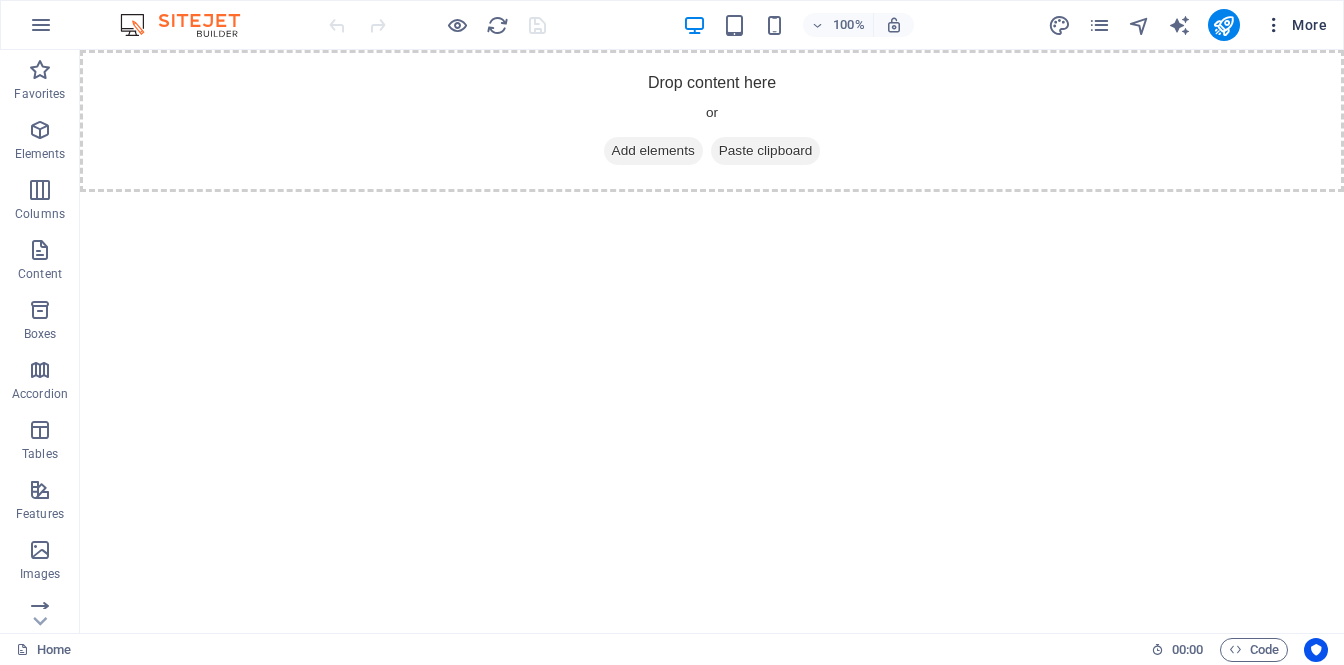 click on "More" at bounding box center (1295, 25) 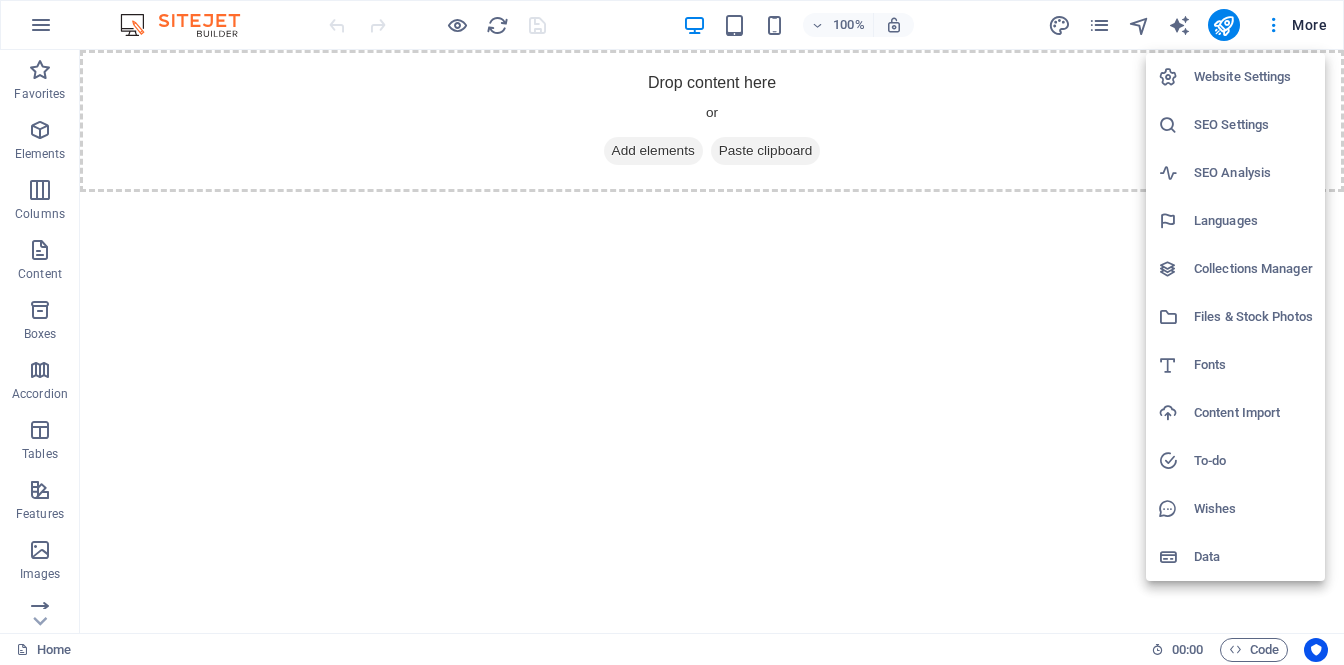click at bounding box center (672, 332) 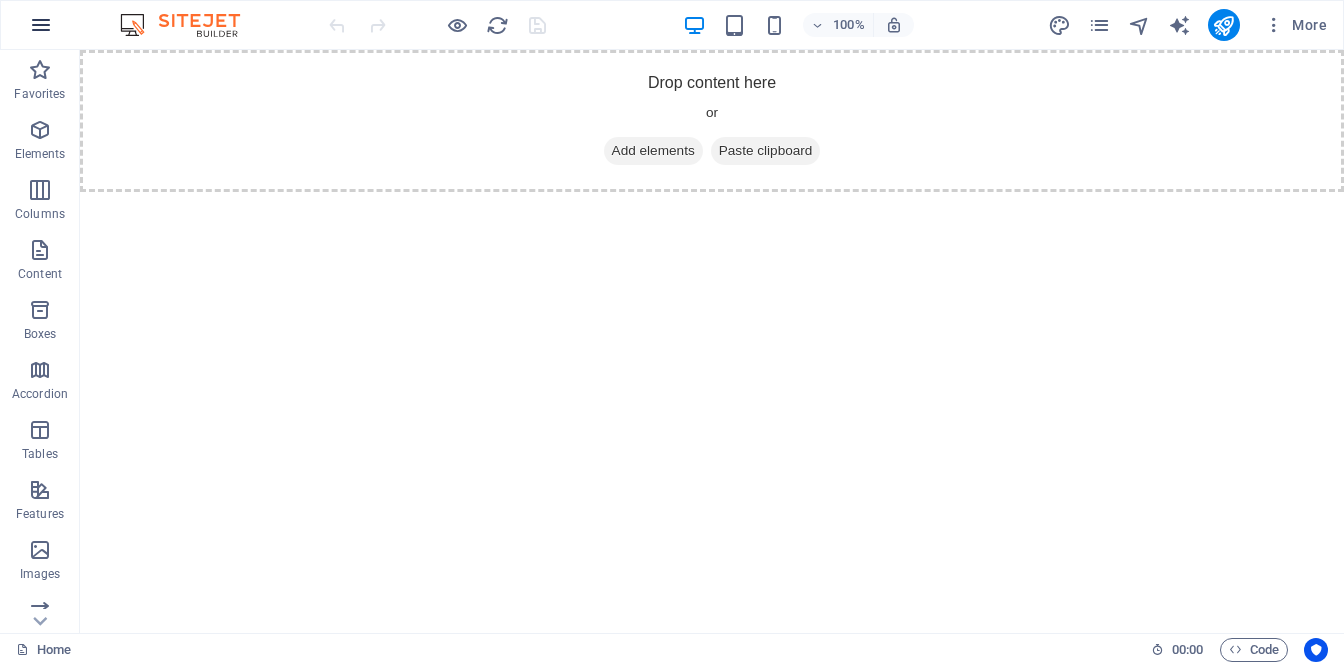 click at bounding box center (41, 25) 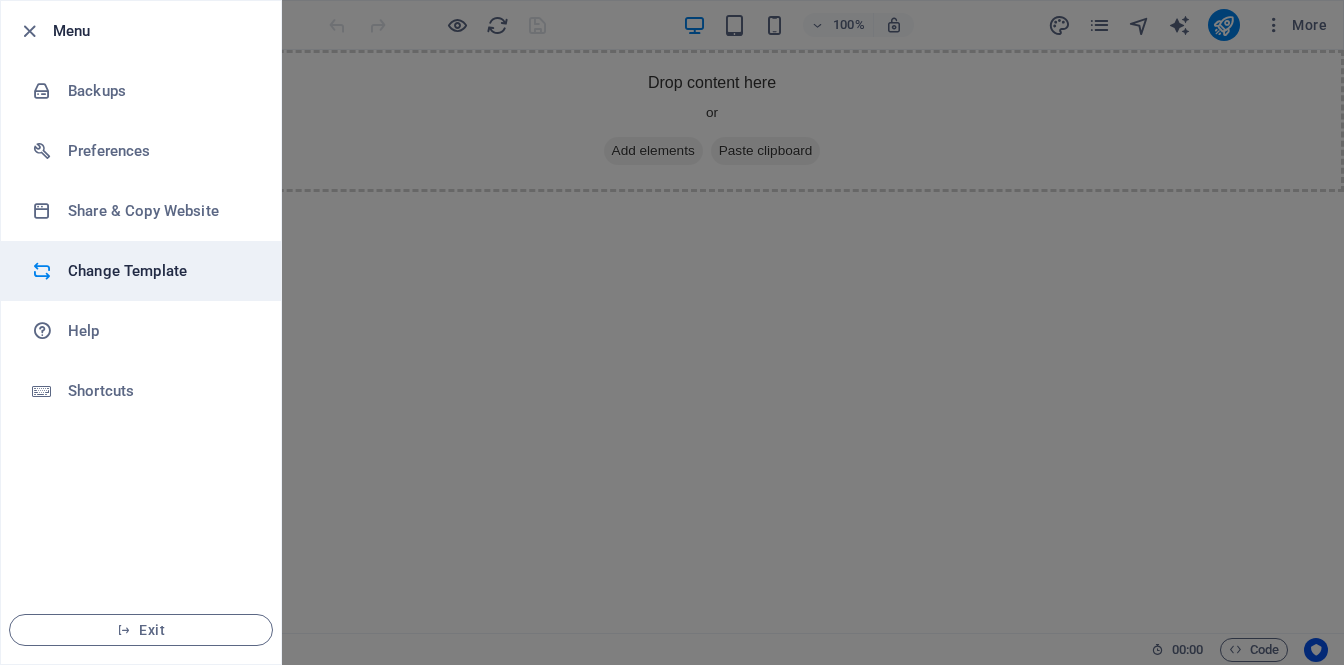 click on "Change Template" at bounding box center [141, 271] 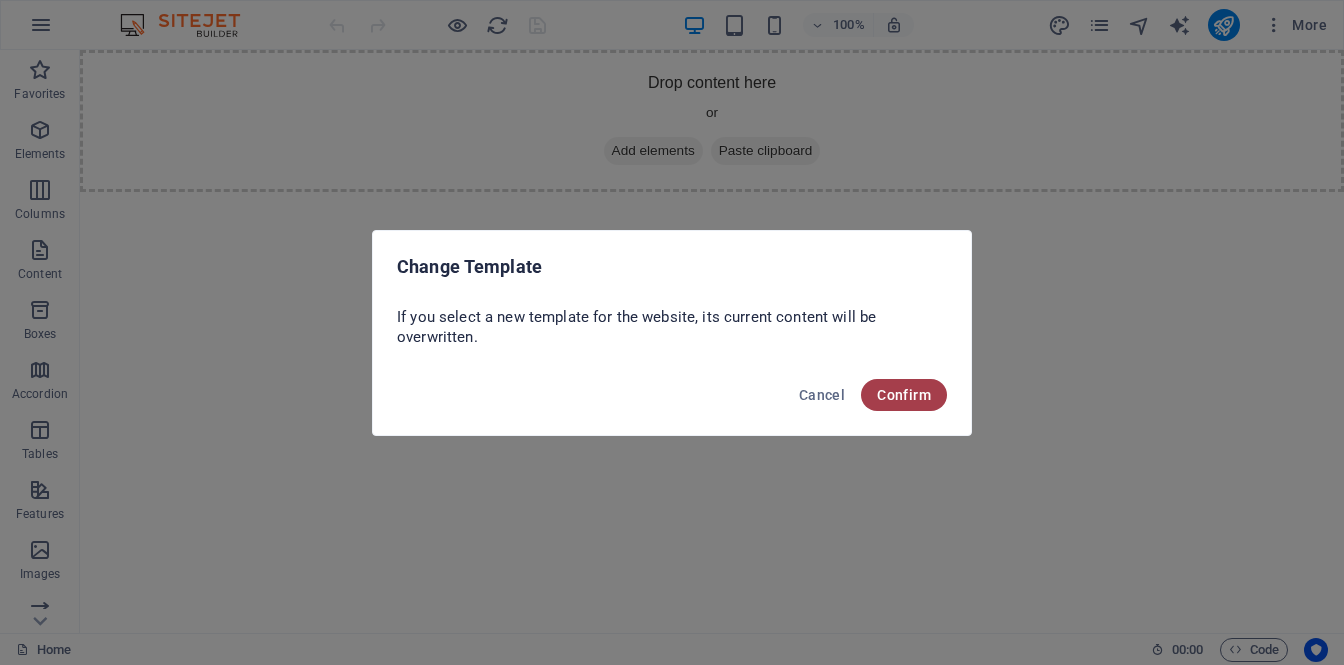 click on "Confirm" at bounding box center (904, 395) 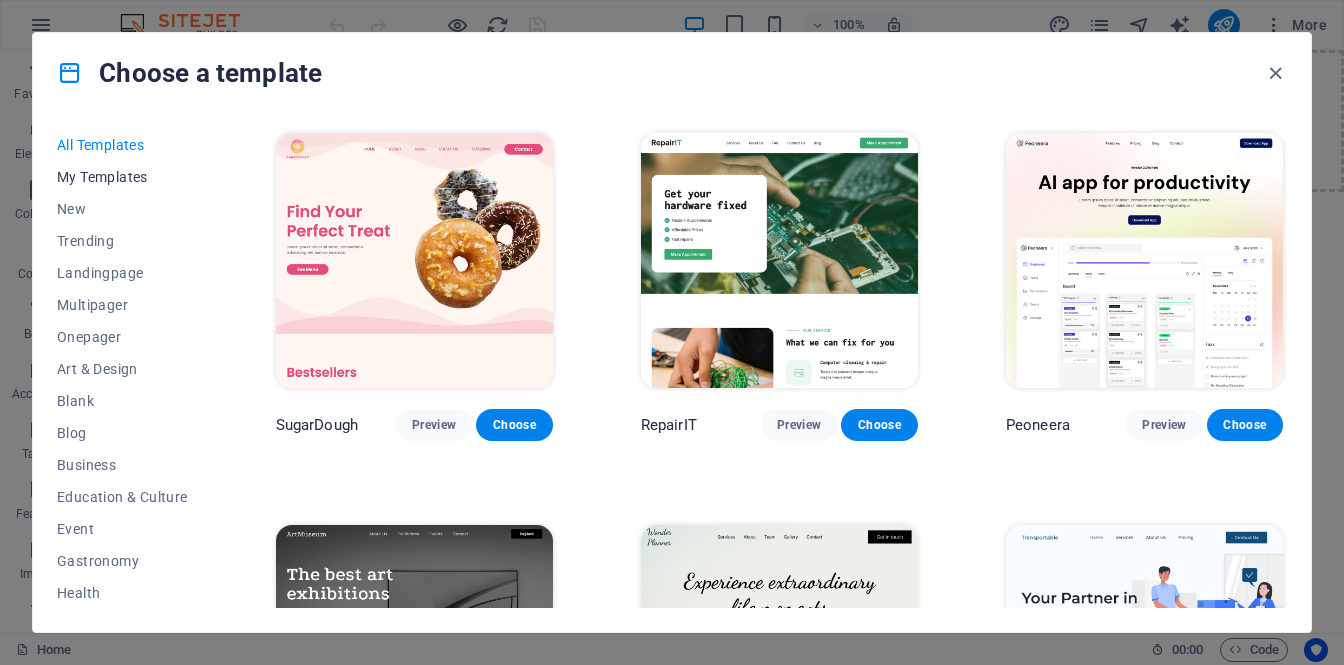 click on "My Templates" at bounding box center (122, 177) 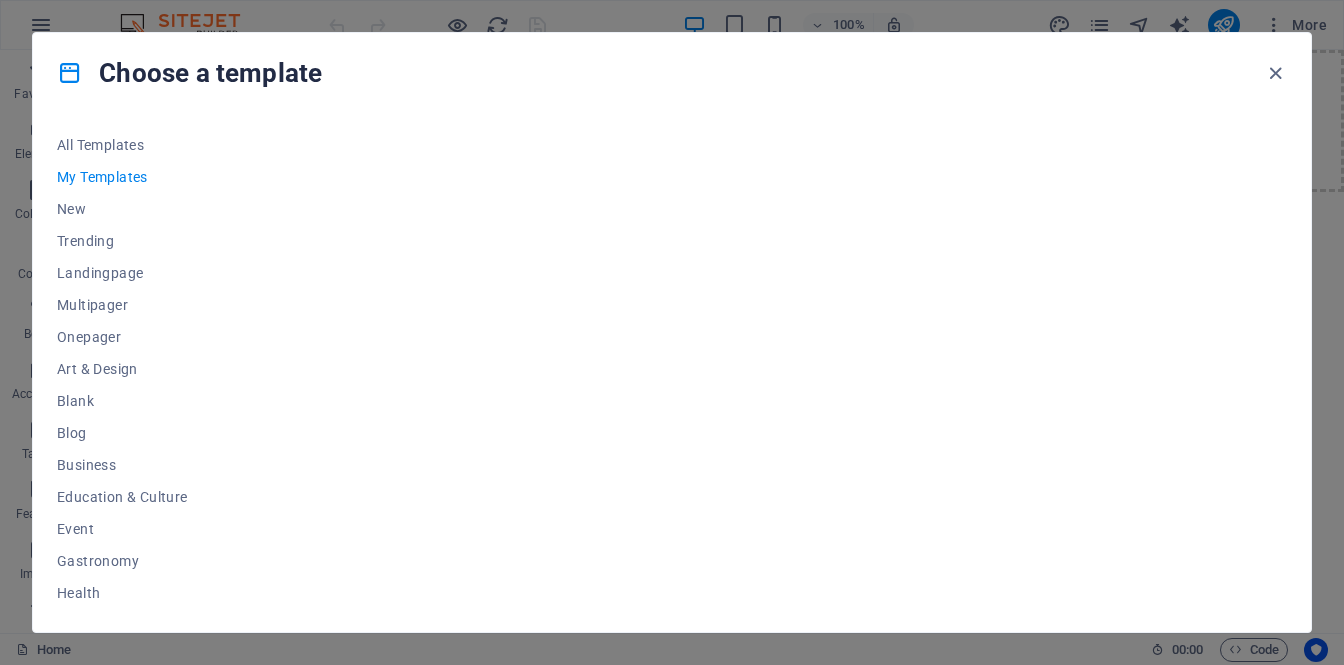 click at bounding box center (779, 368) 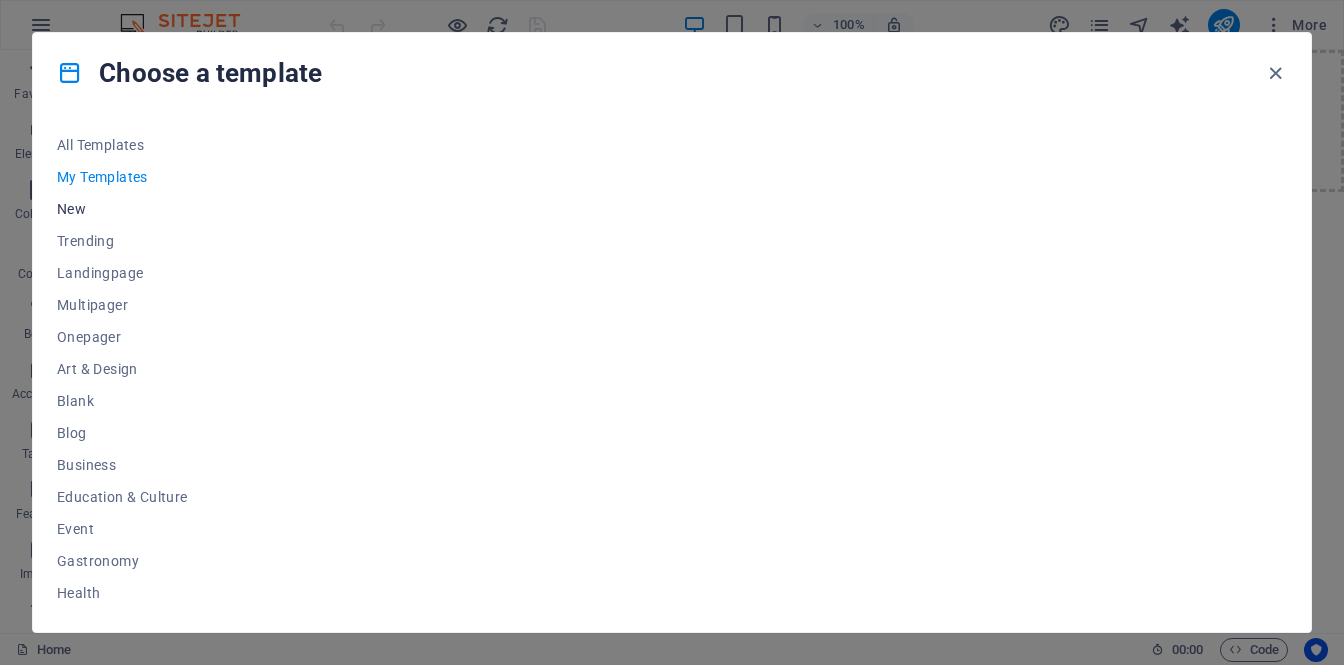 click on "New" at bounding box center (122, 209) 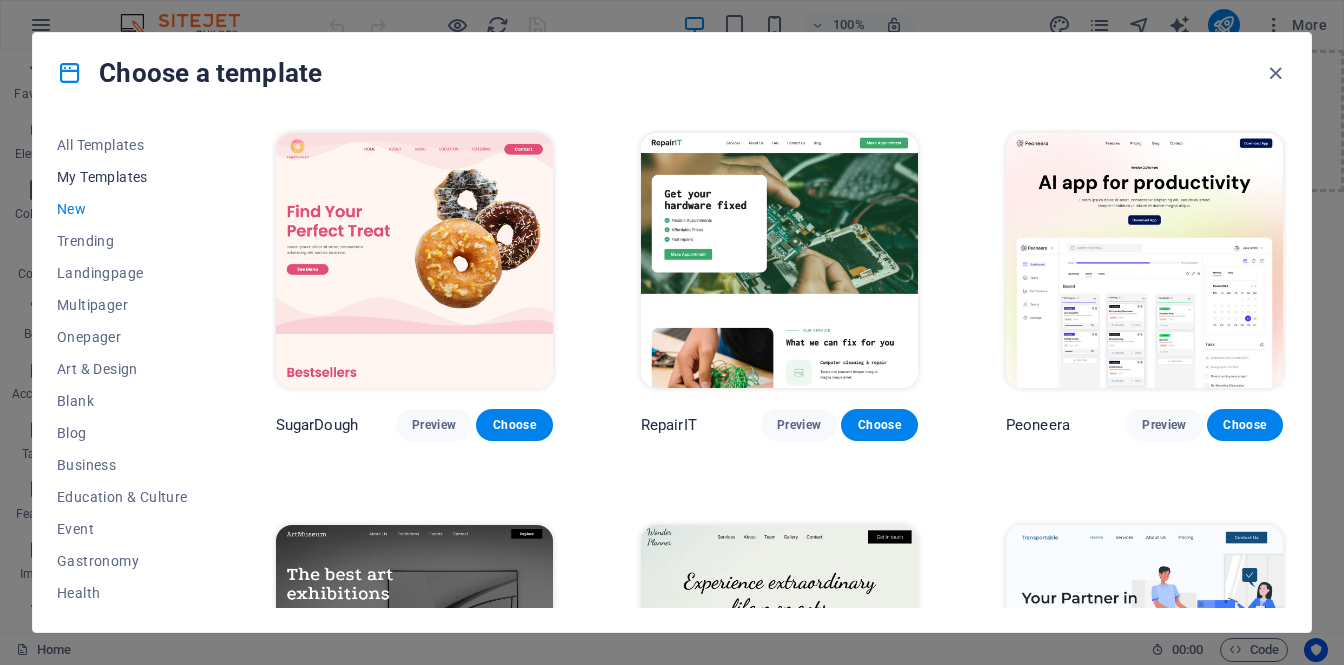 click on "My Templates" at bounding box center [122, 177] 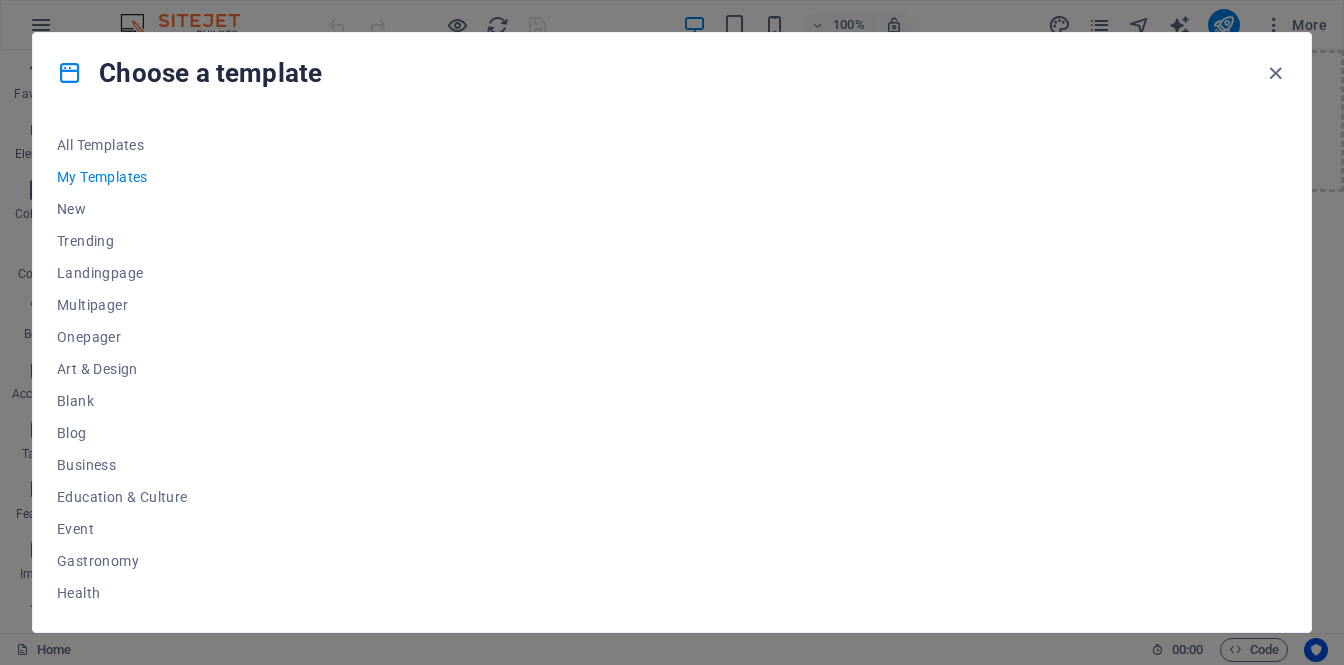 click at bounding box center [779, 368] 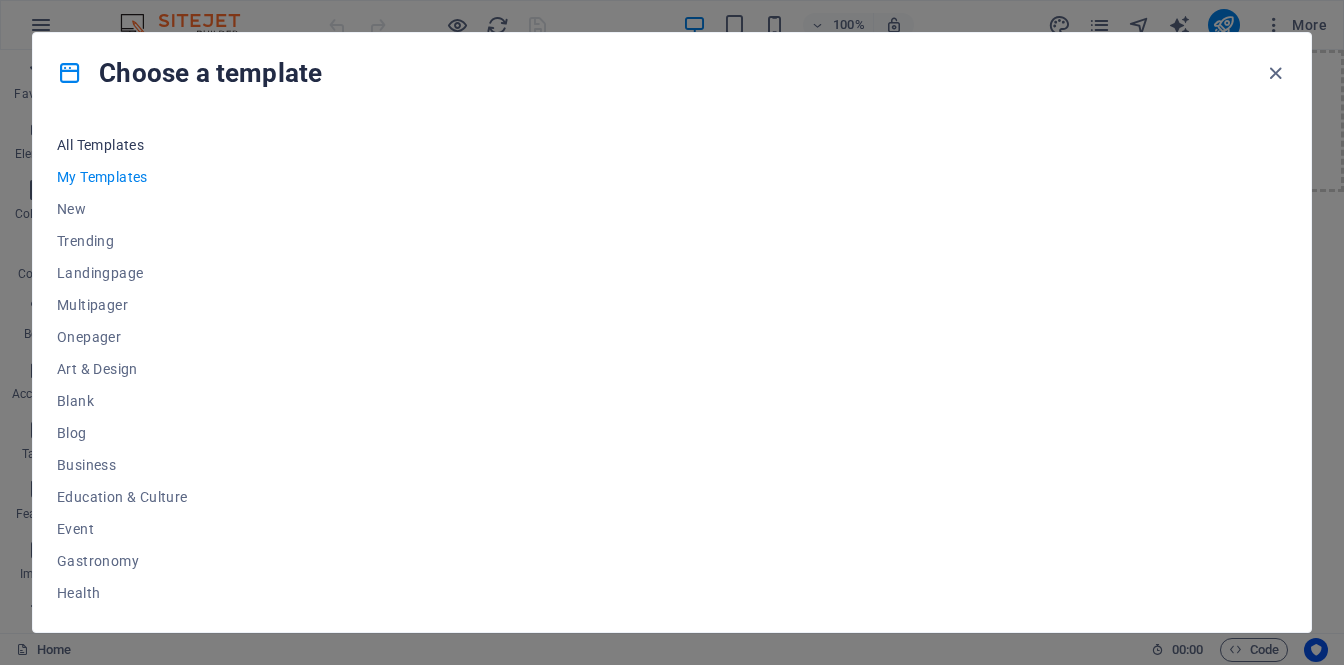 click on "All Templates" at bounding box center [122, 145] 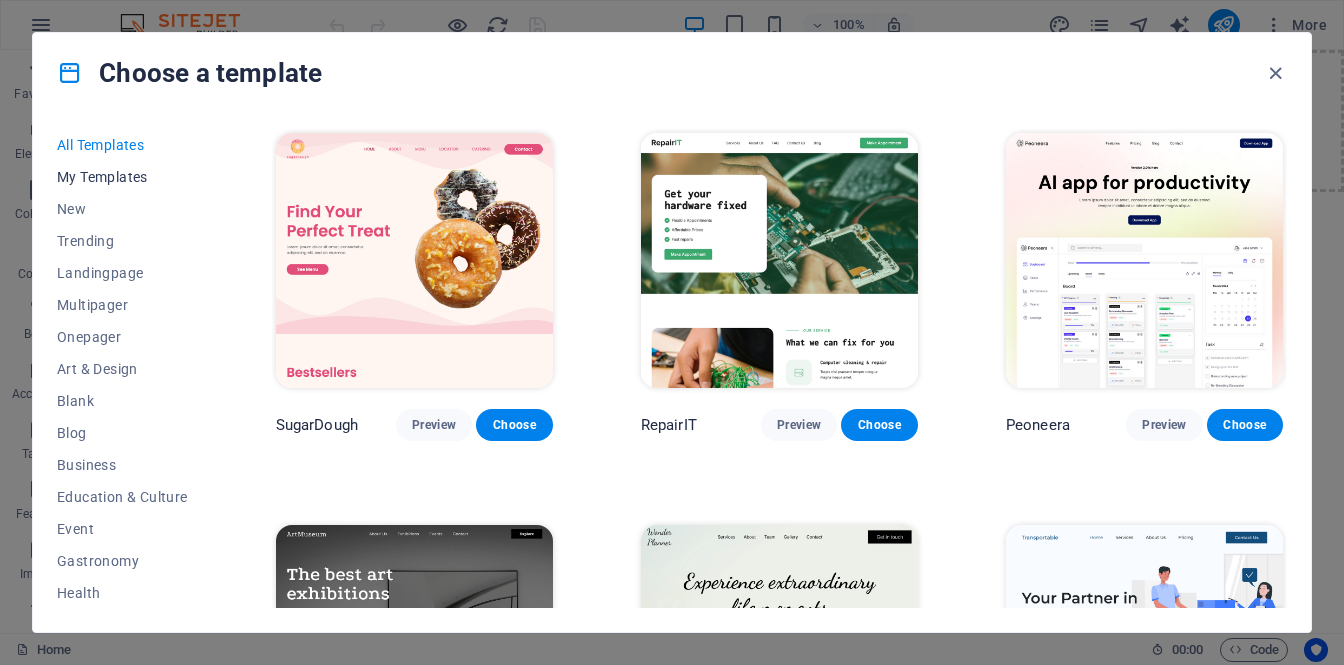 click on "My Templates" at bounding box center [122, 177] 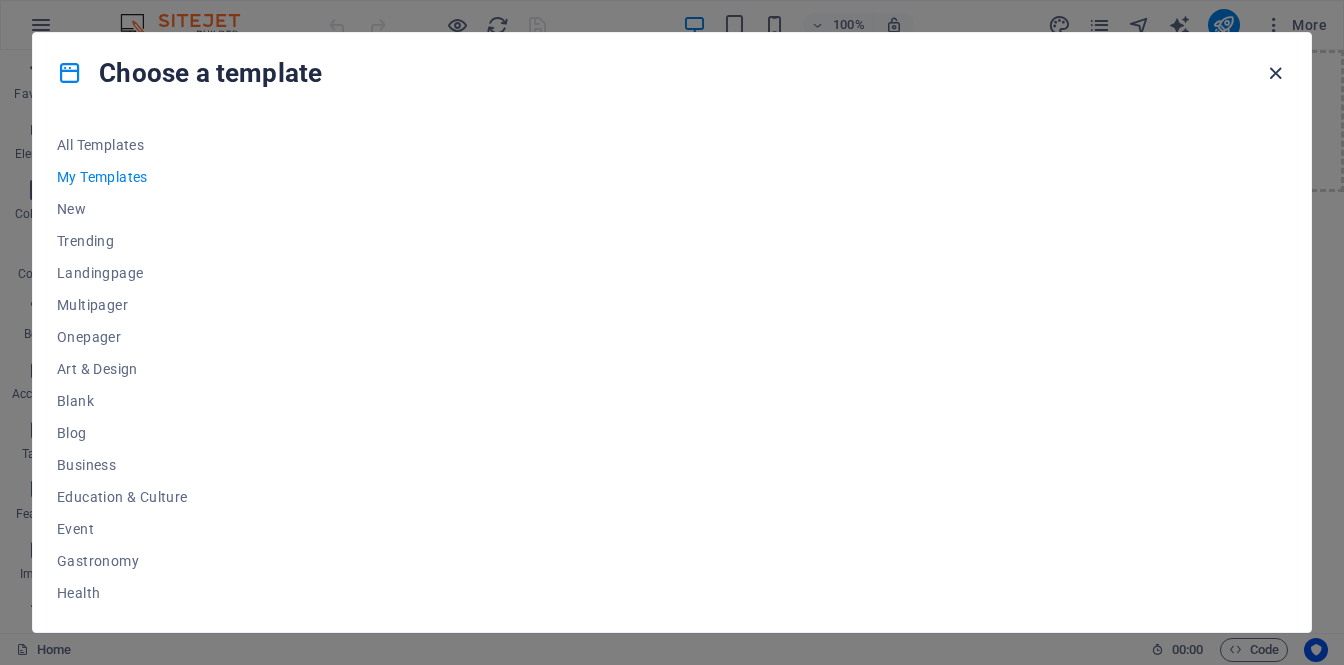 click at bounding box center [1275, 73] 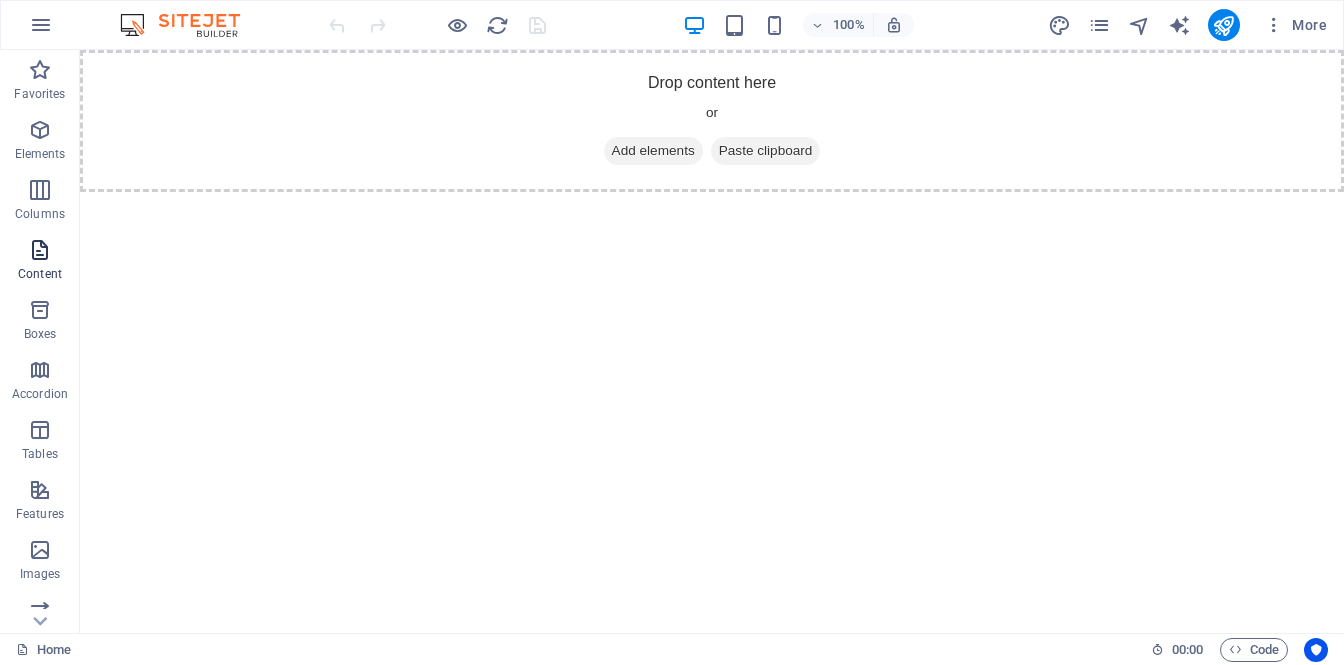 click at bounding box center [40, 250] 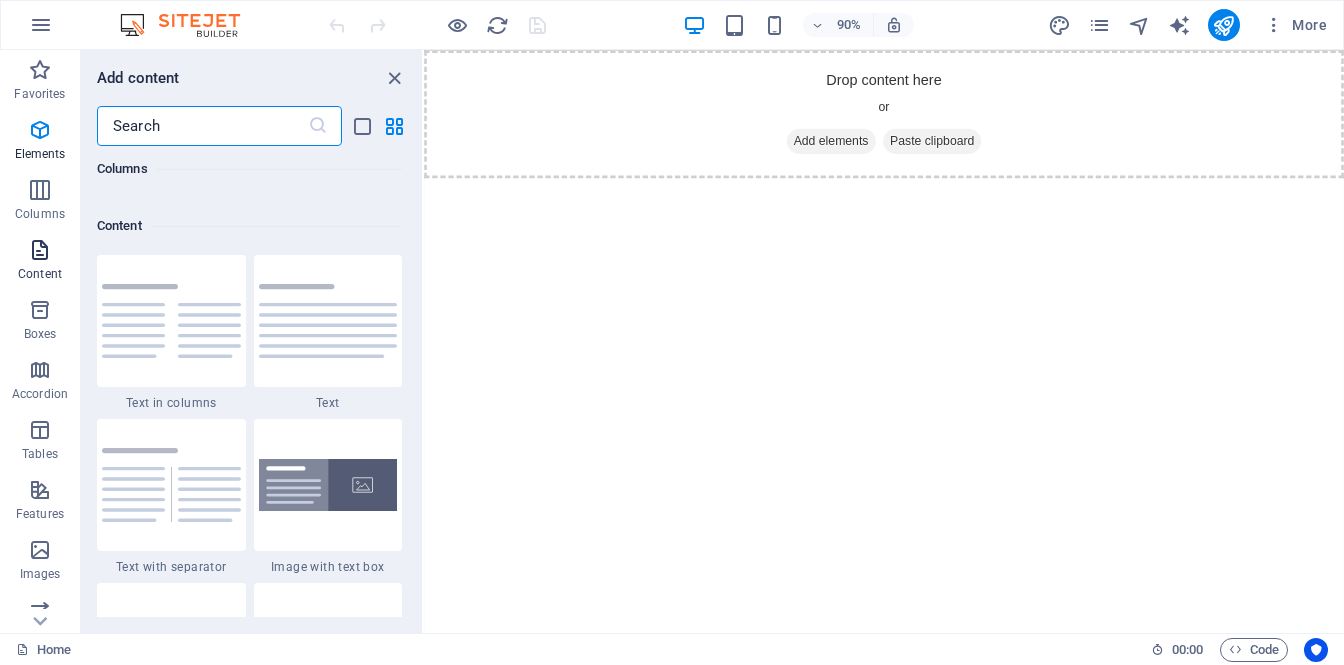 scroll, scrollTop: 3499, scrollLeft: 0, axis: vertical 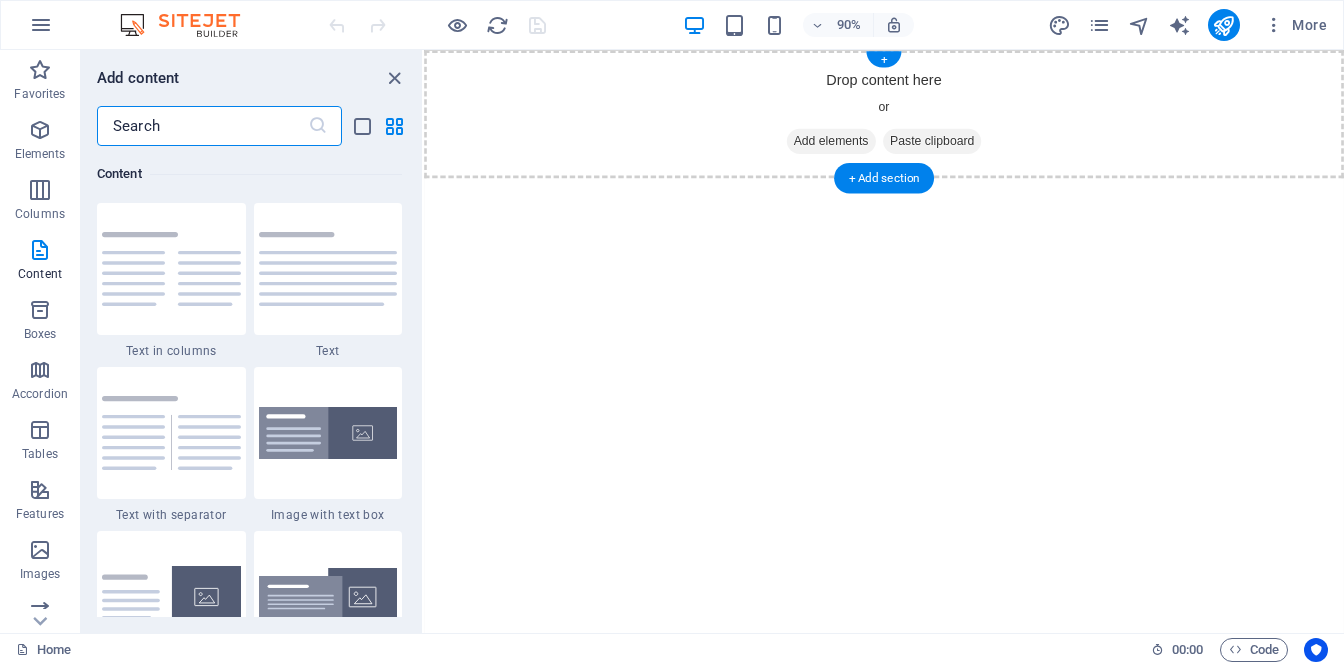 click on "Add elements" at bounding box center (876, 151) 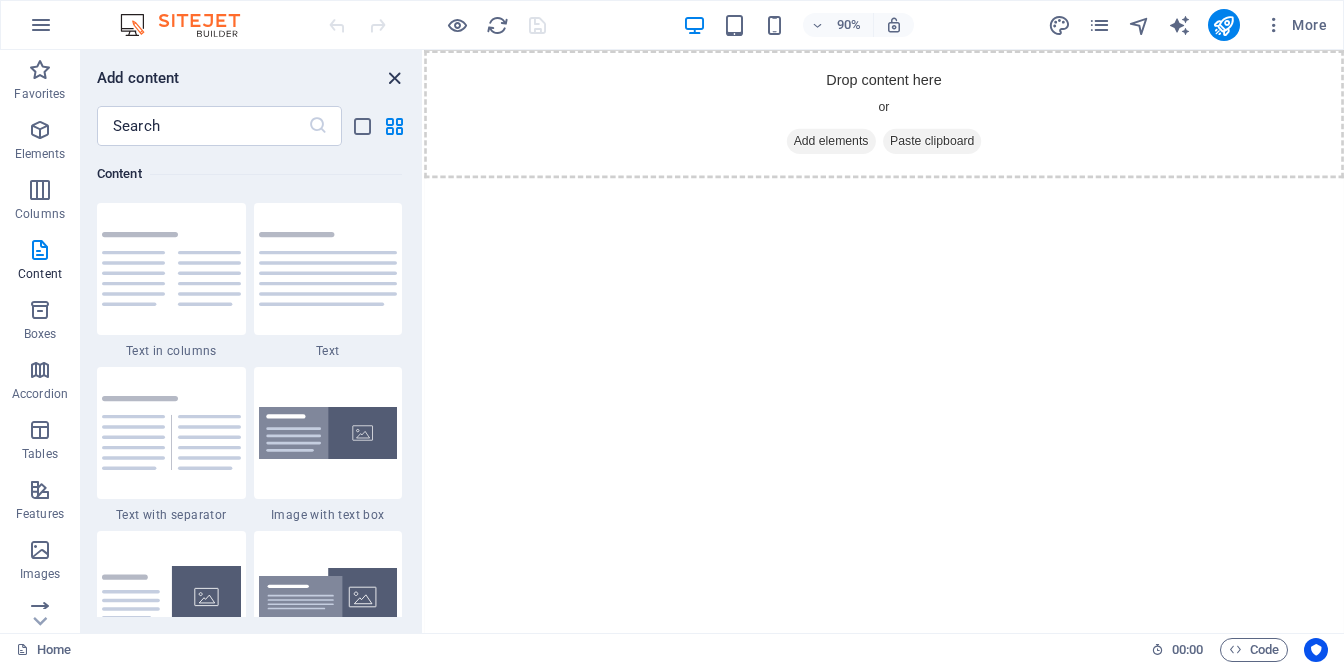 click at bounding box center [394, 78] 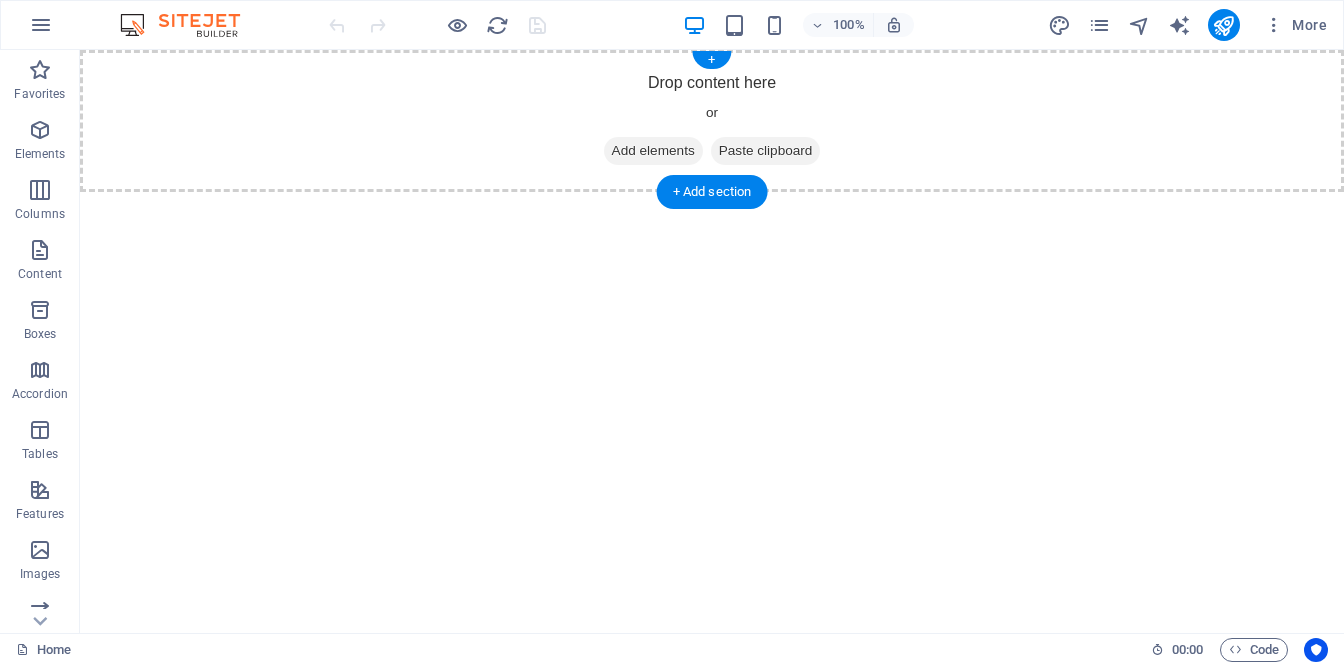 click on "Add elements" at bounding box center [653, 151] 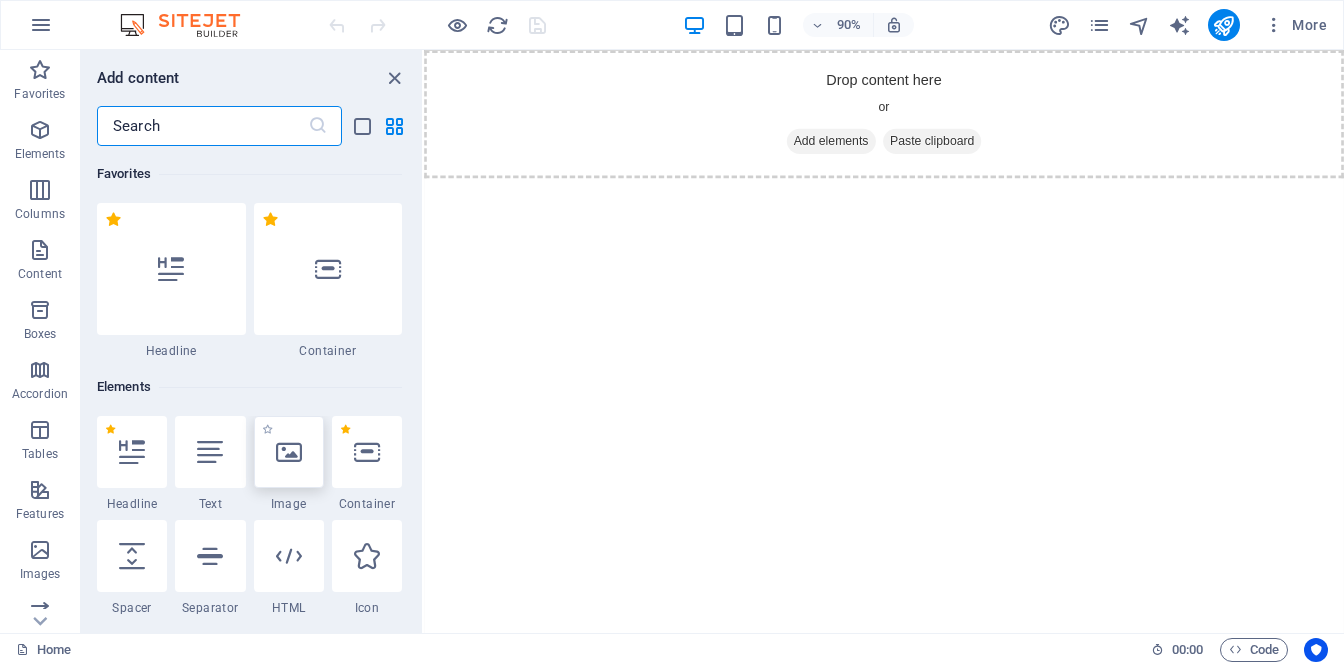 click at bounding box center [289, 452] 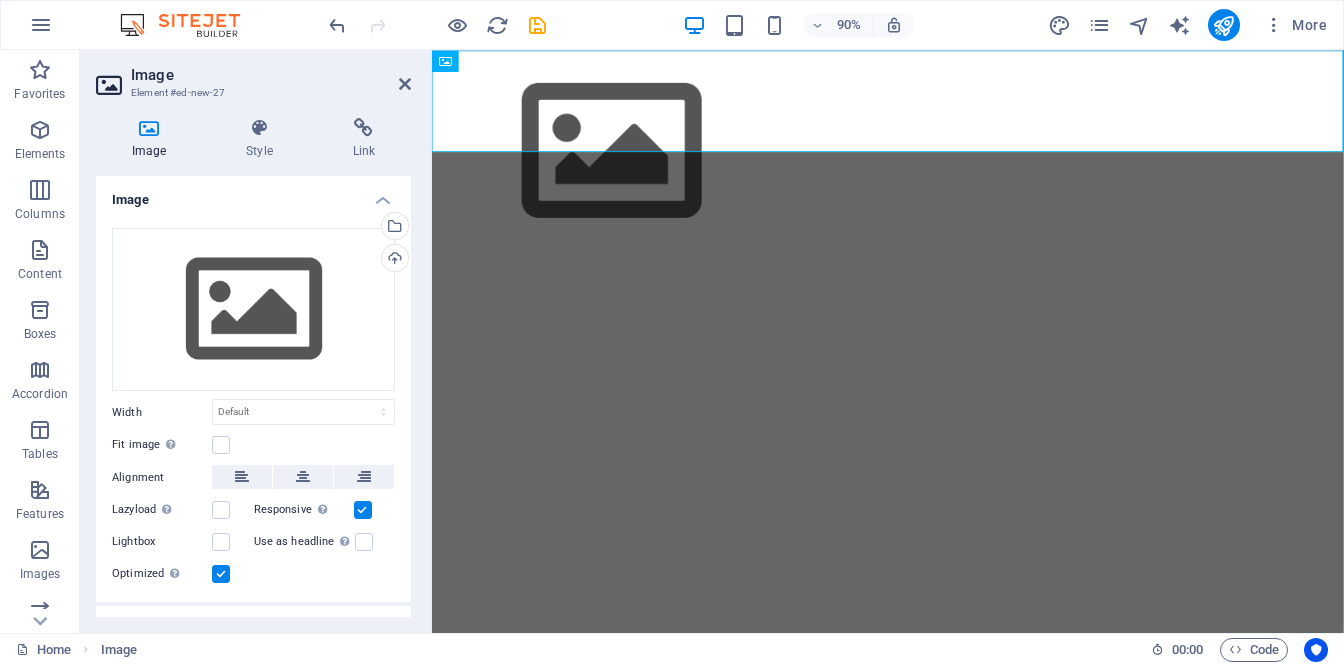 click at bounding box center [938, 162] 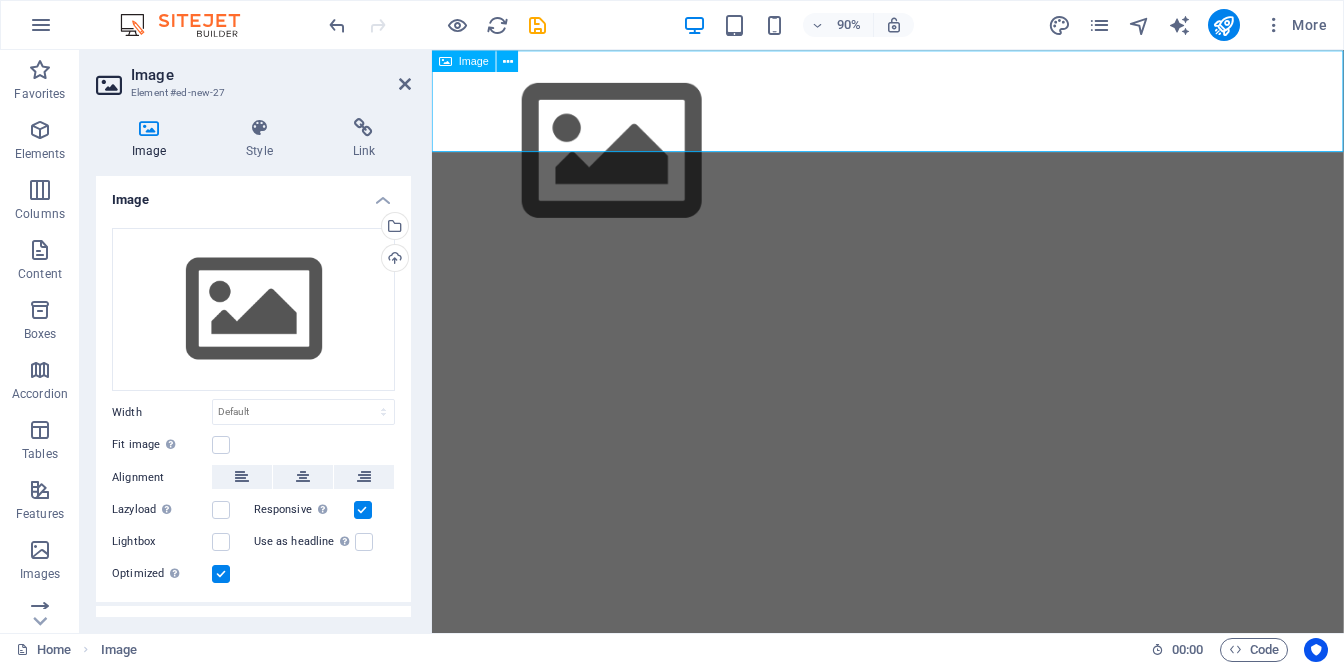 click on "Image" at bounding box center [474, 60] 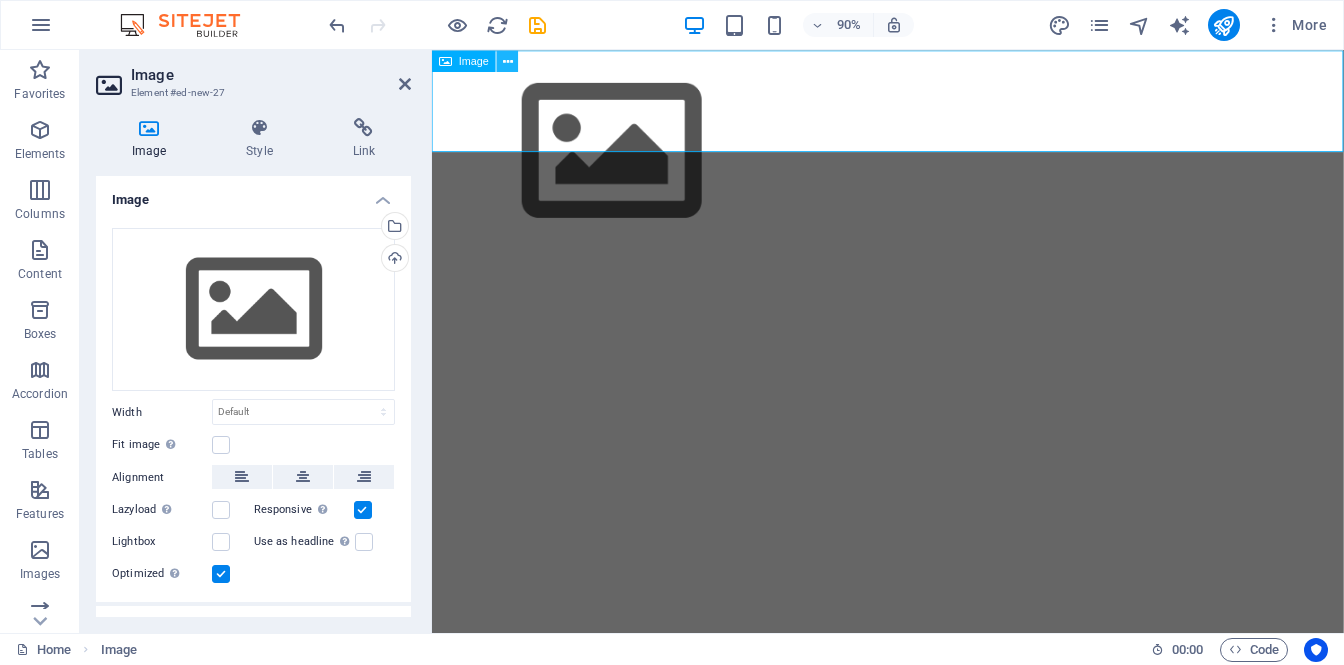 click at bounding box center (508, 60) 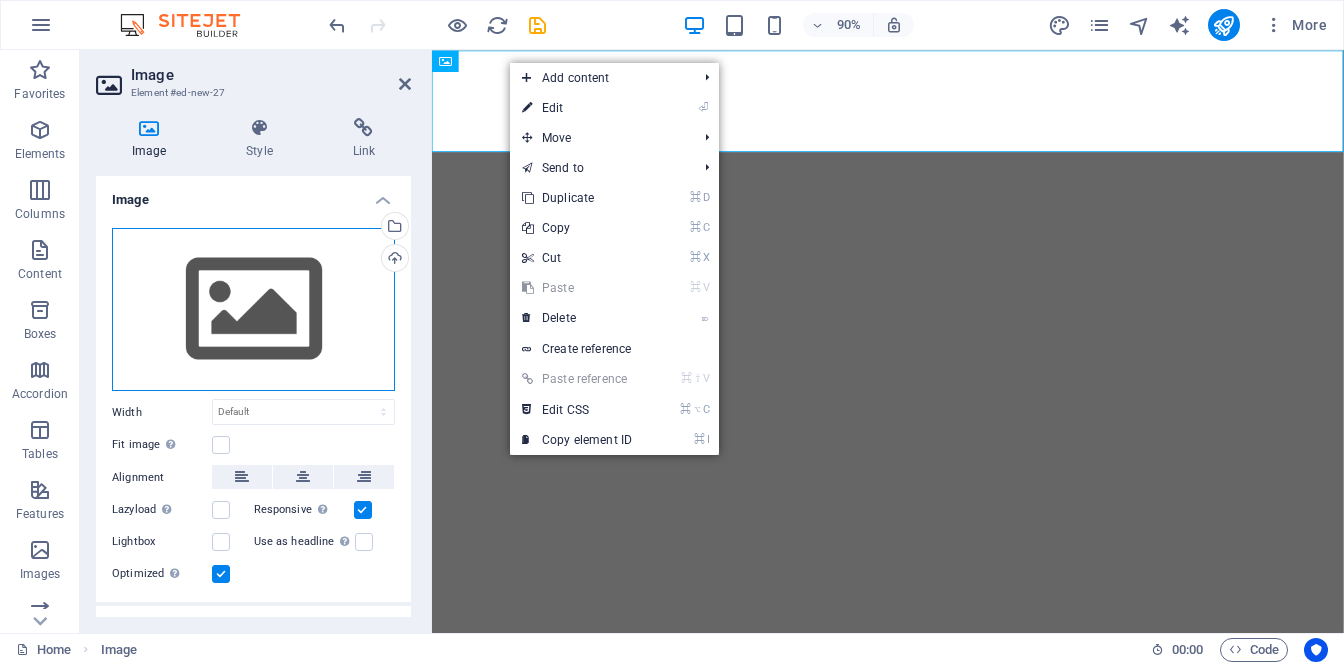 click on "Drag files here, click to choose files or select files from Files or our free stock photos & videos" at bounding box center [253, 310] 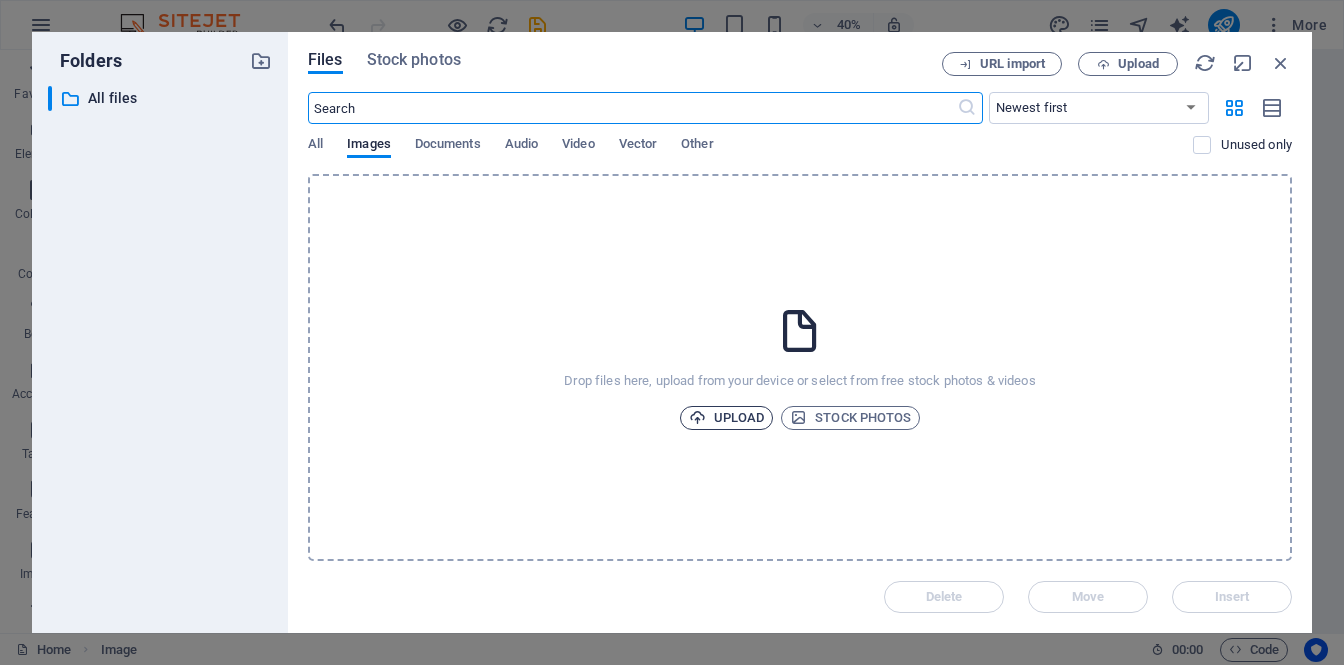 click on "Upload" at bounding box center (727, 418) 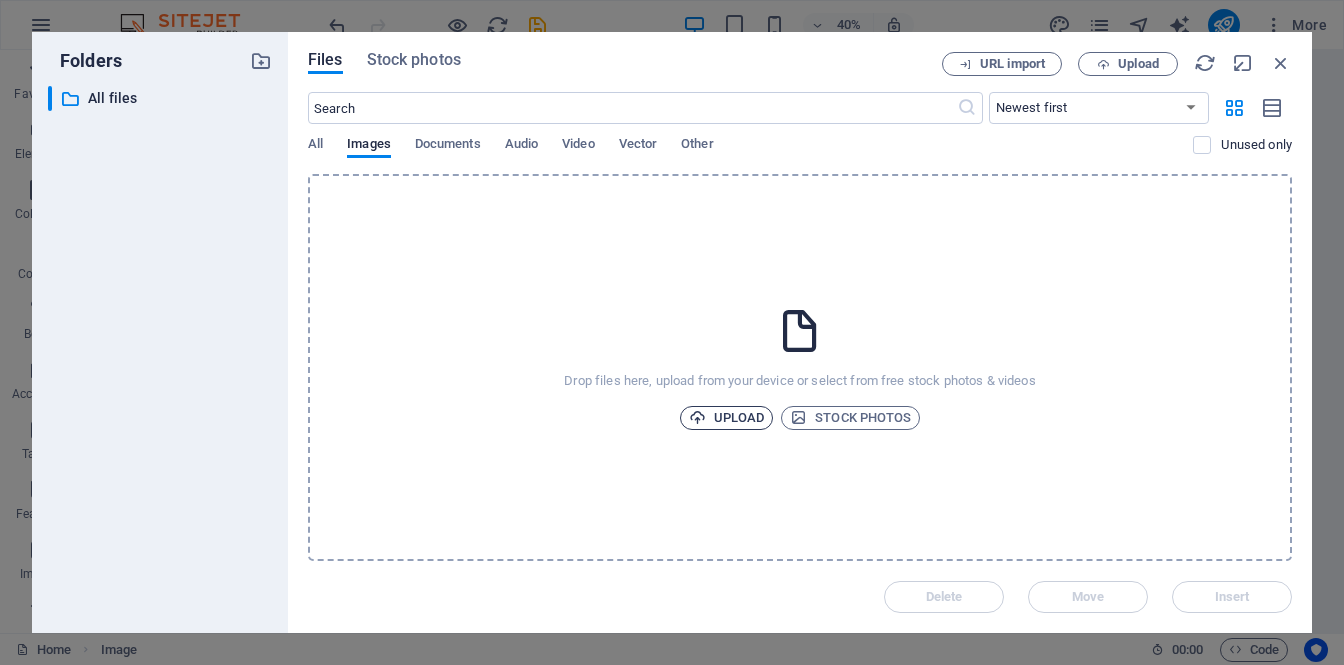 type 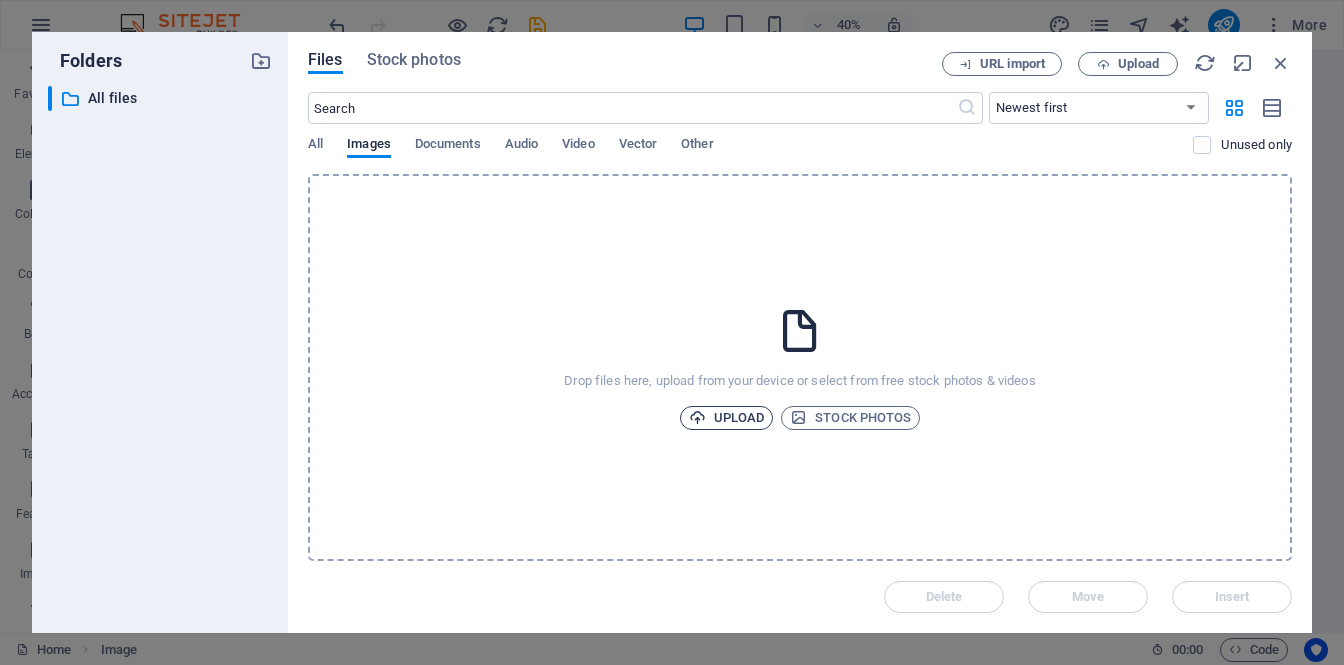 click on "Upload" at bounding box center [727, 418] 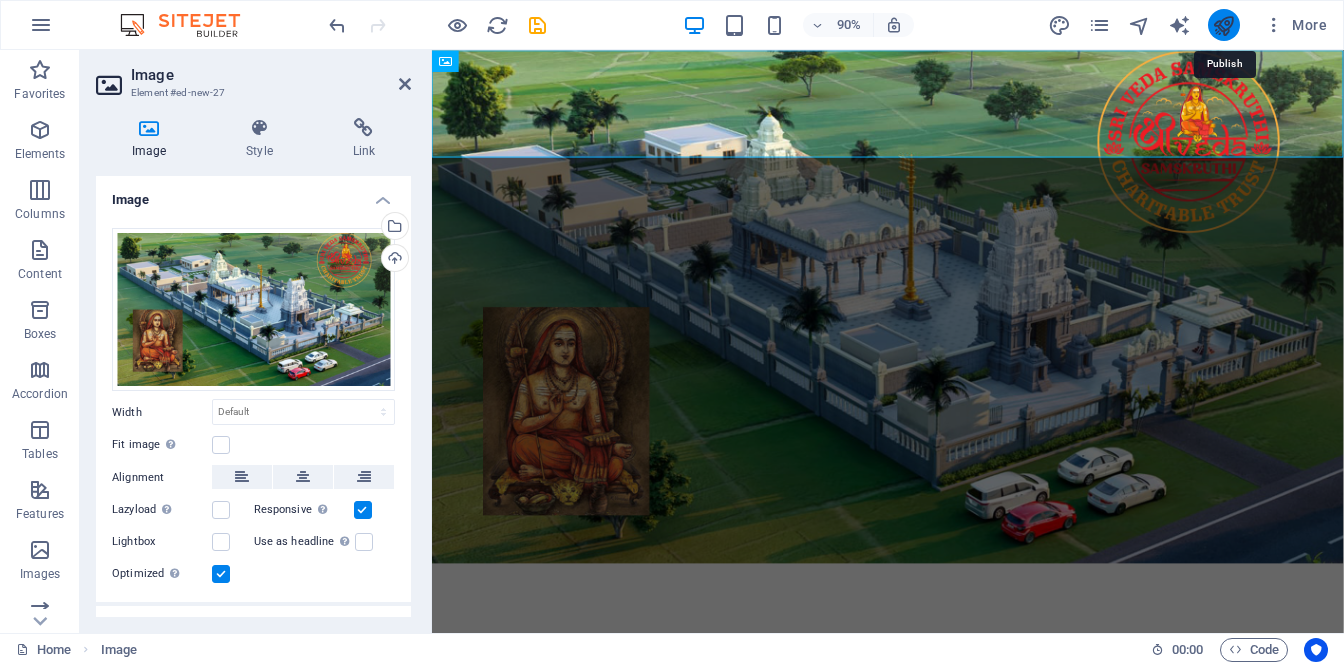 click at bounding box center [1223, 25] 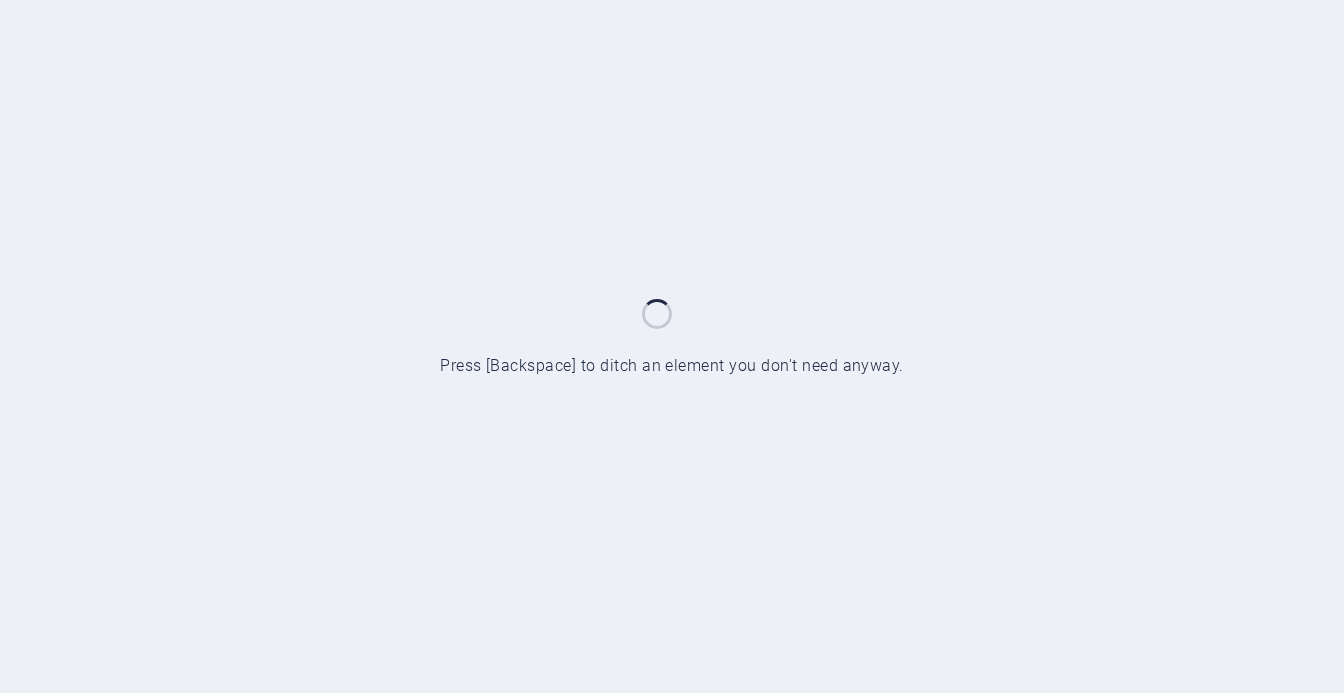 scroll, scrollTop: 0, scrollLeft: 0, axis: both 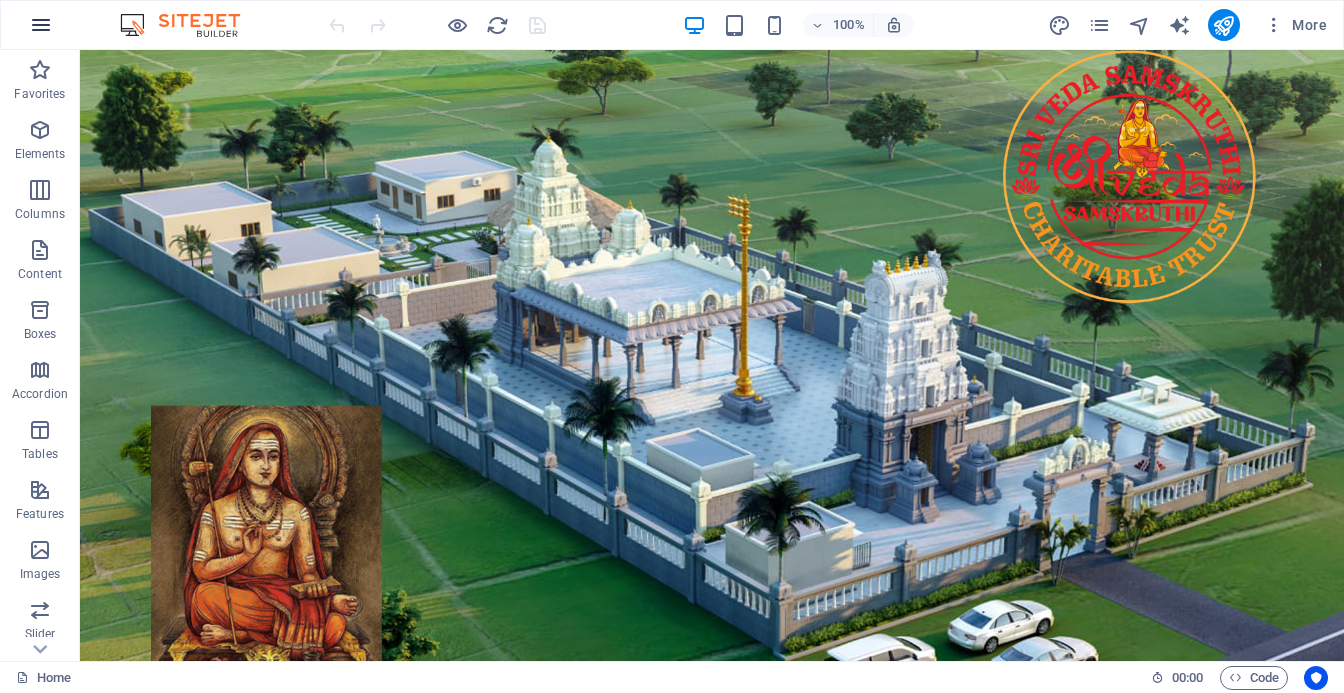 click at bounding box center (41, 25) 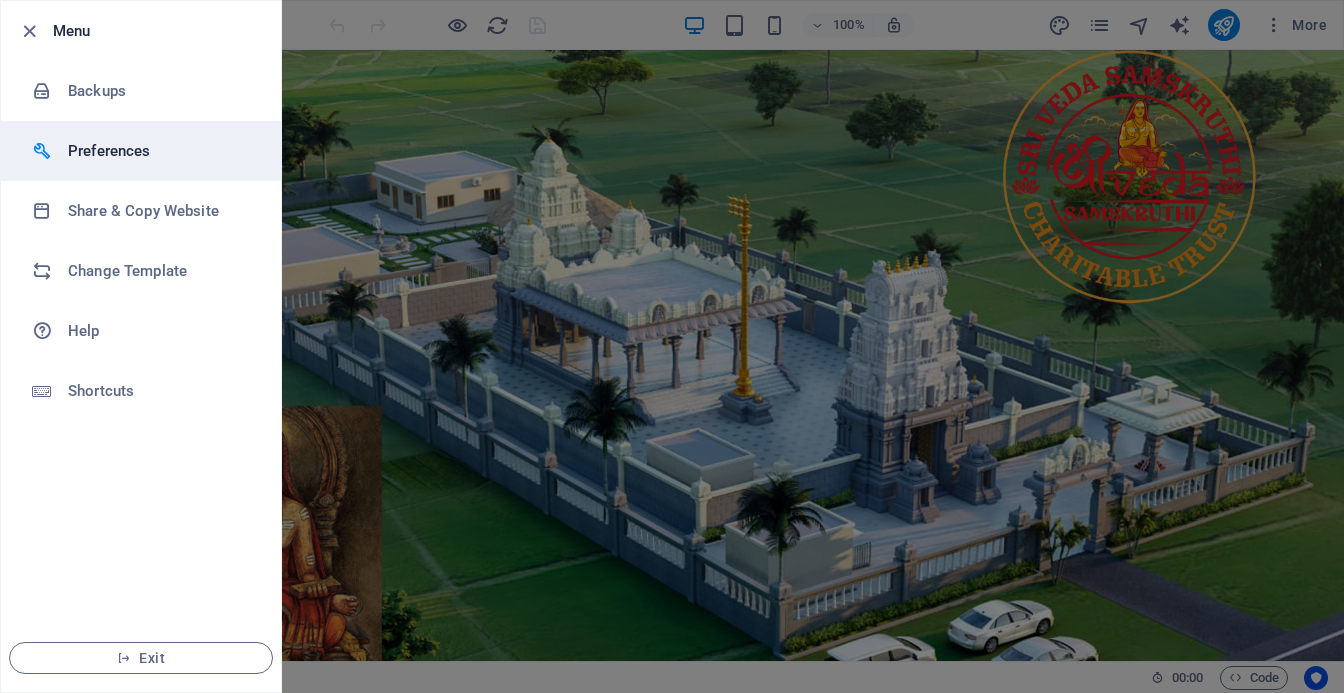 click on "Preferences" at bounding box center (160, 151) 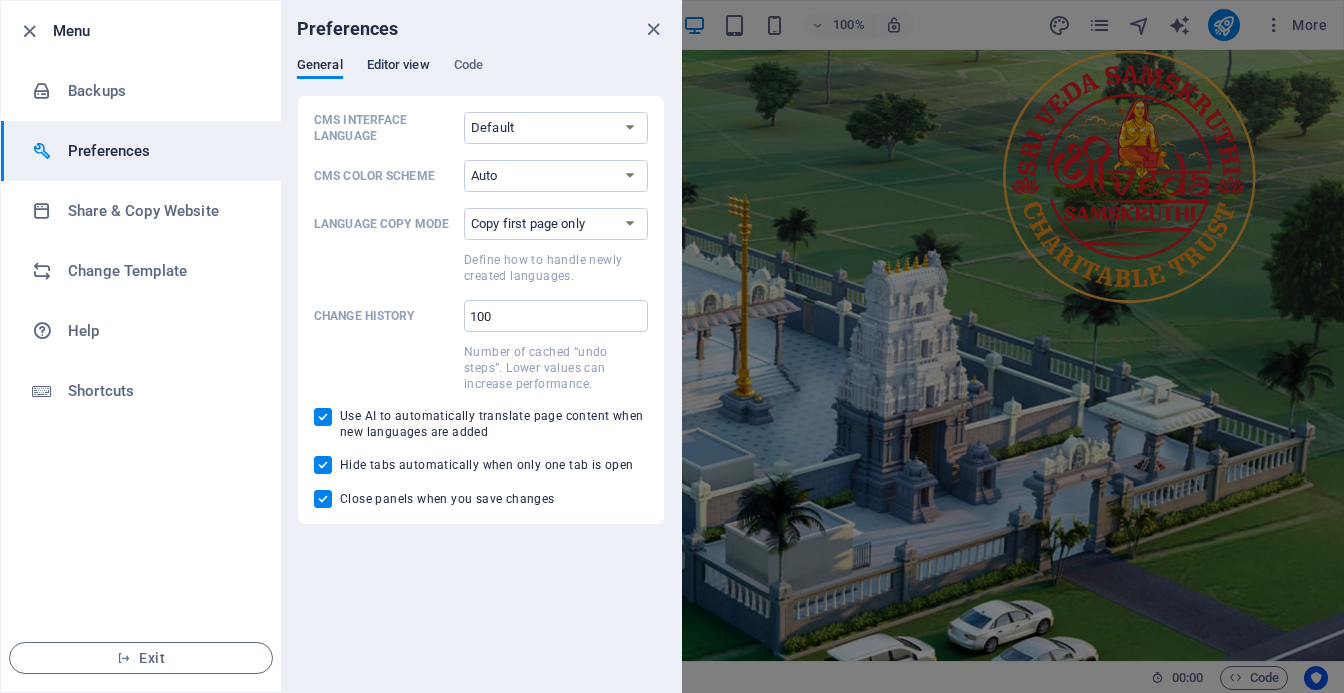 click on "Editor view" at bounding box center (398, 67) 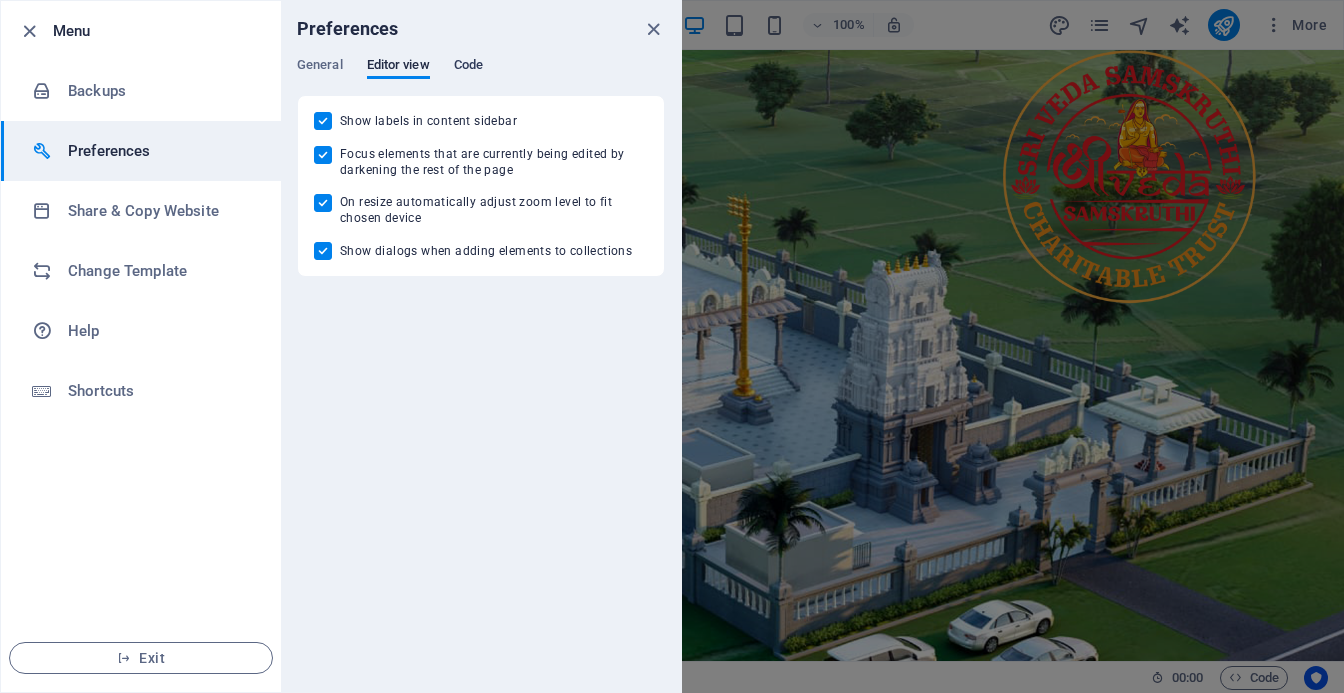 click on "Code" at bounding box center [468, 67] 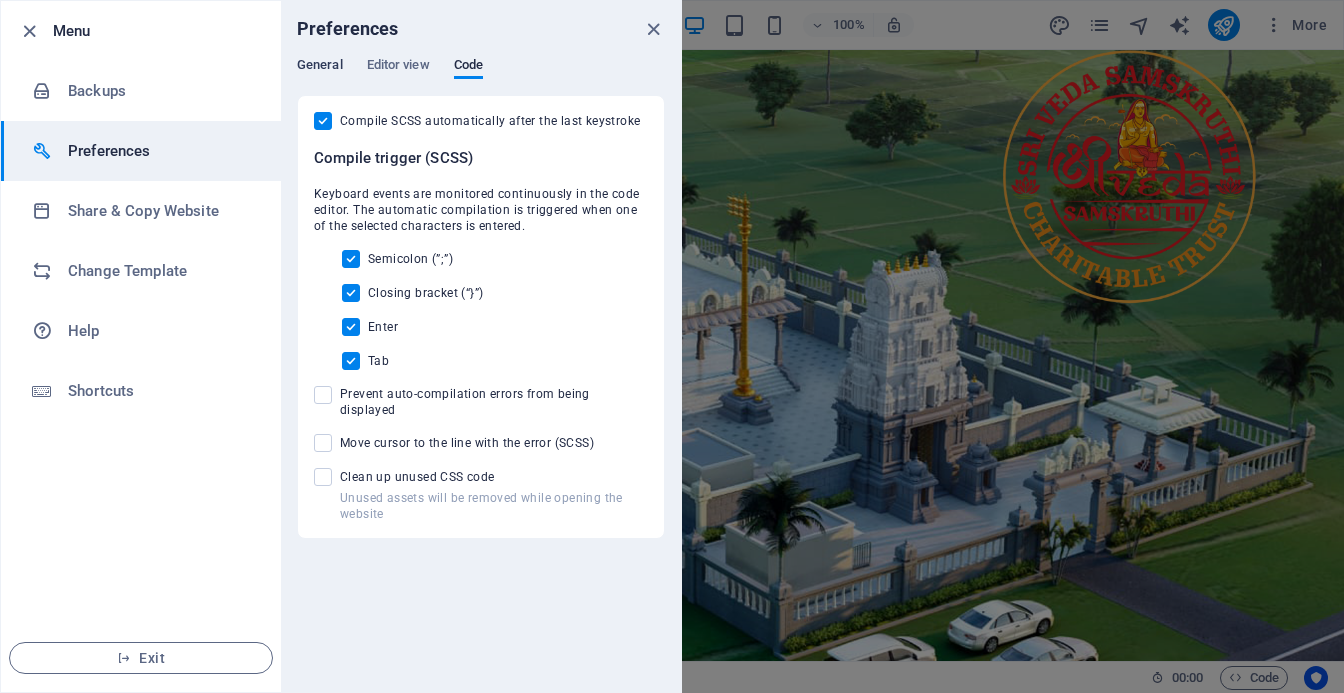 click on "General" at bounding box center [320, 67] 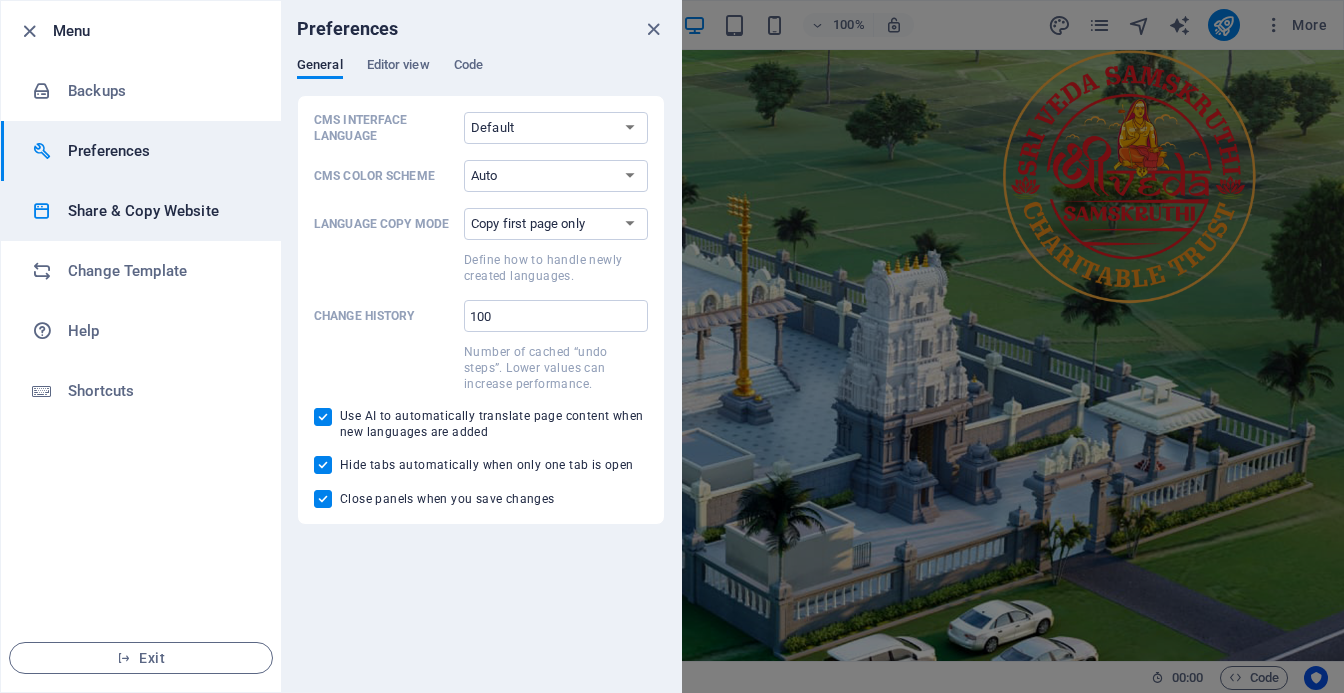 click on "Share & Copy Website" at bounding box center [160, 211] 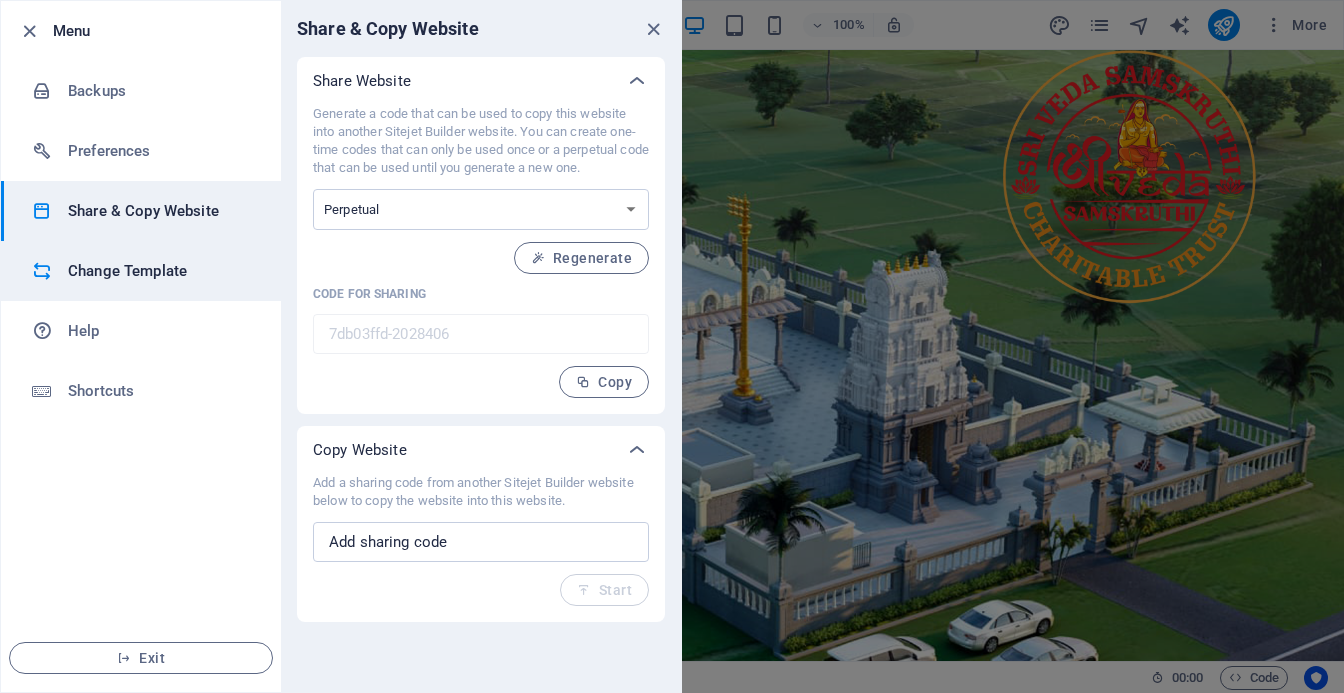 click on "Change Template" at bounding box center [160, 271] 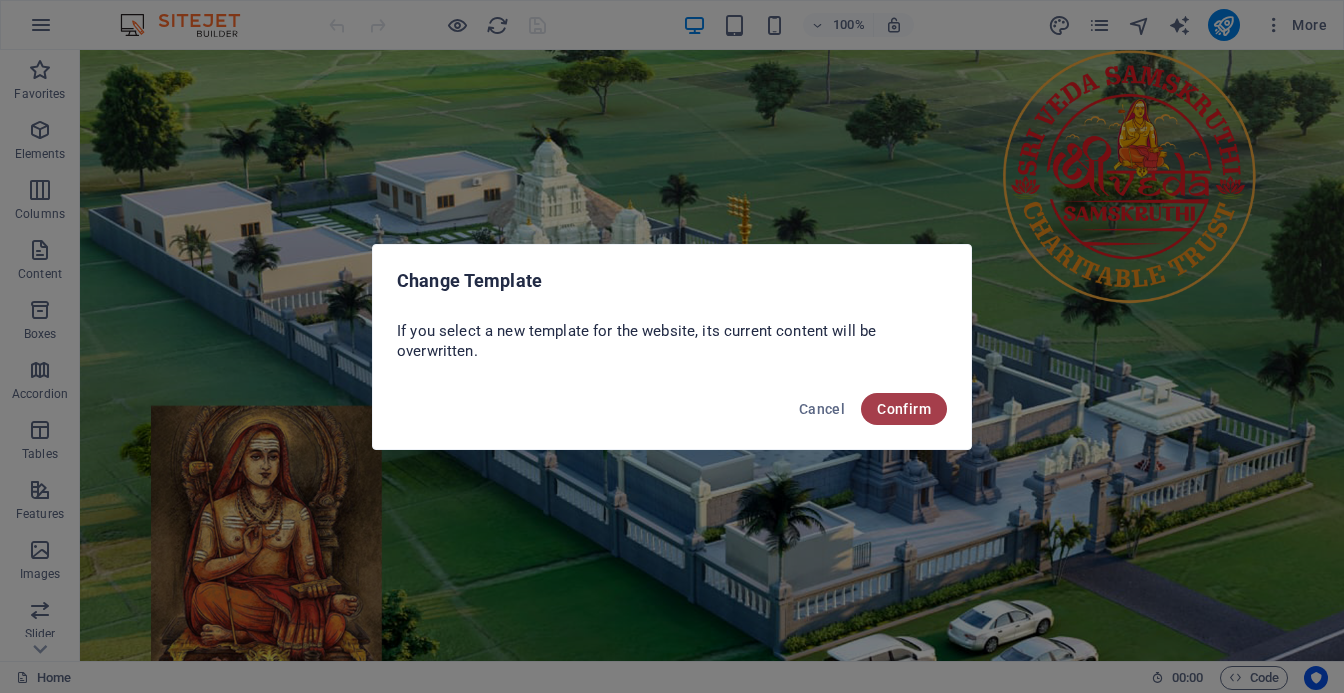 click on "Confirm" at bounding box center [904, 409] 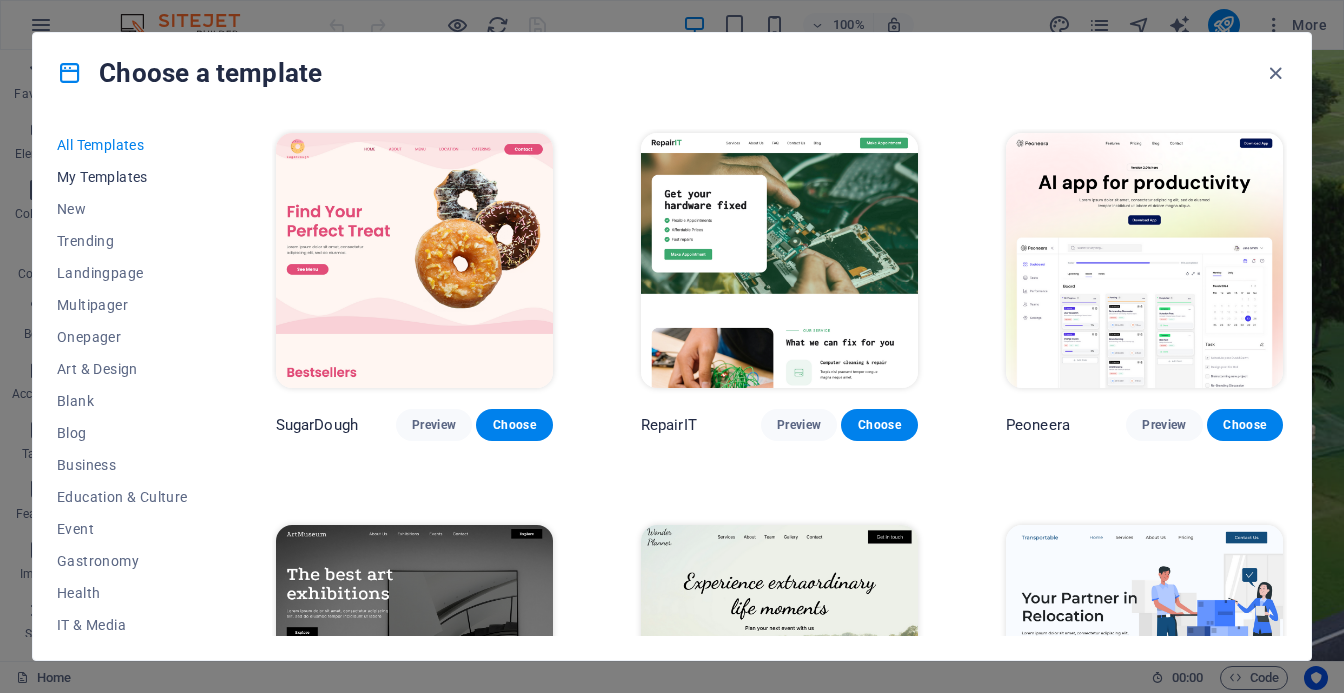click on "My Templates" at bounding box center (122, 177) 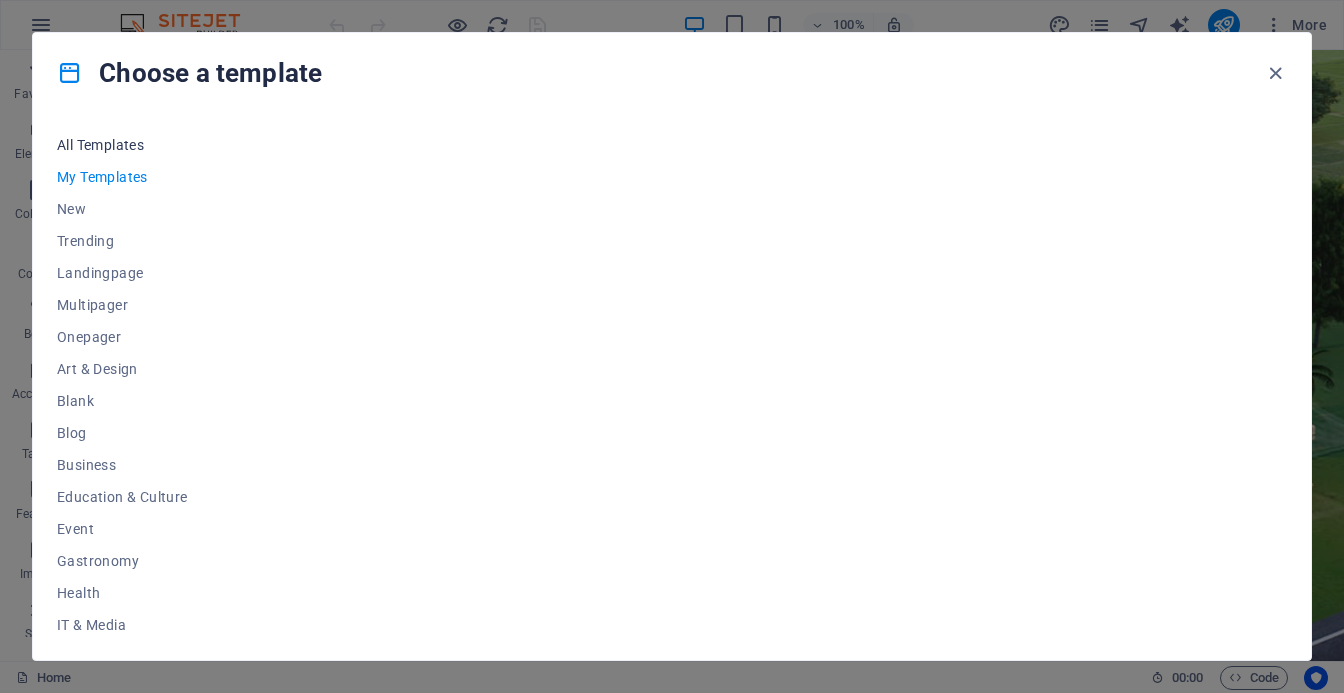 click on "All Templates" at bounding box center [122, 145] 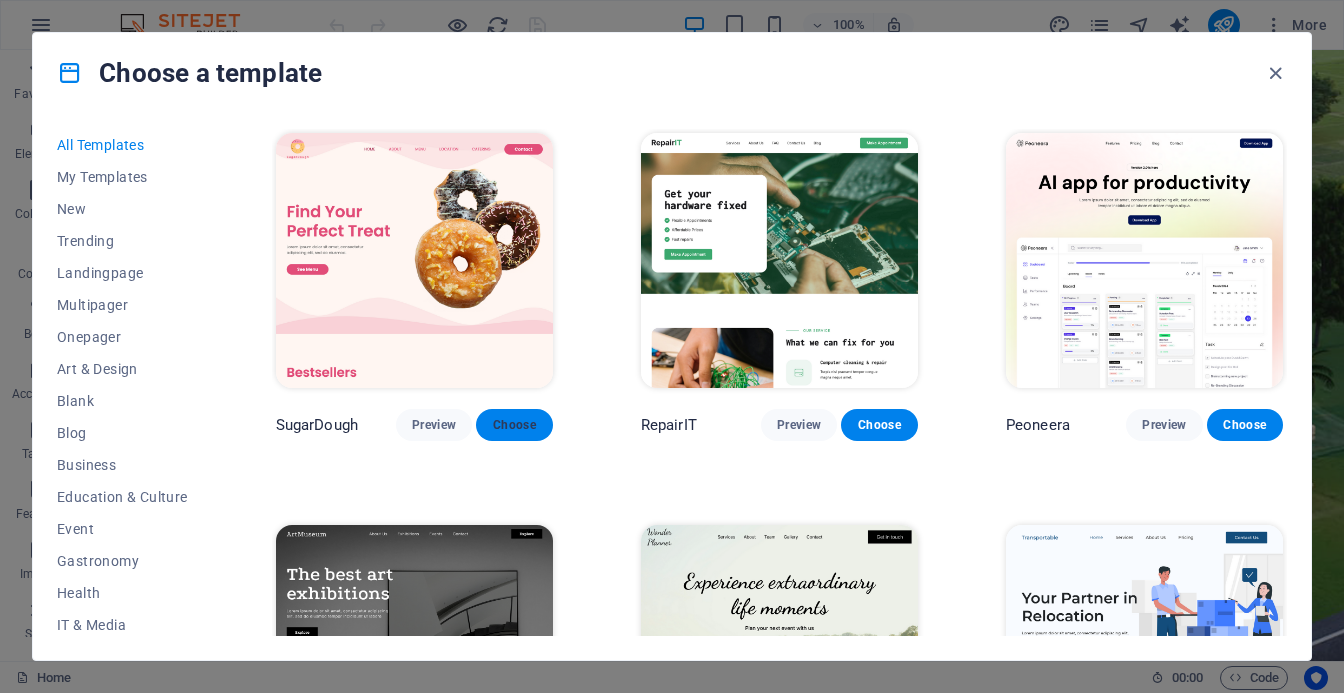 click on "Choose" at bounding box center (514, 425) 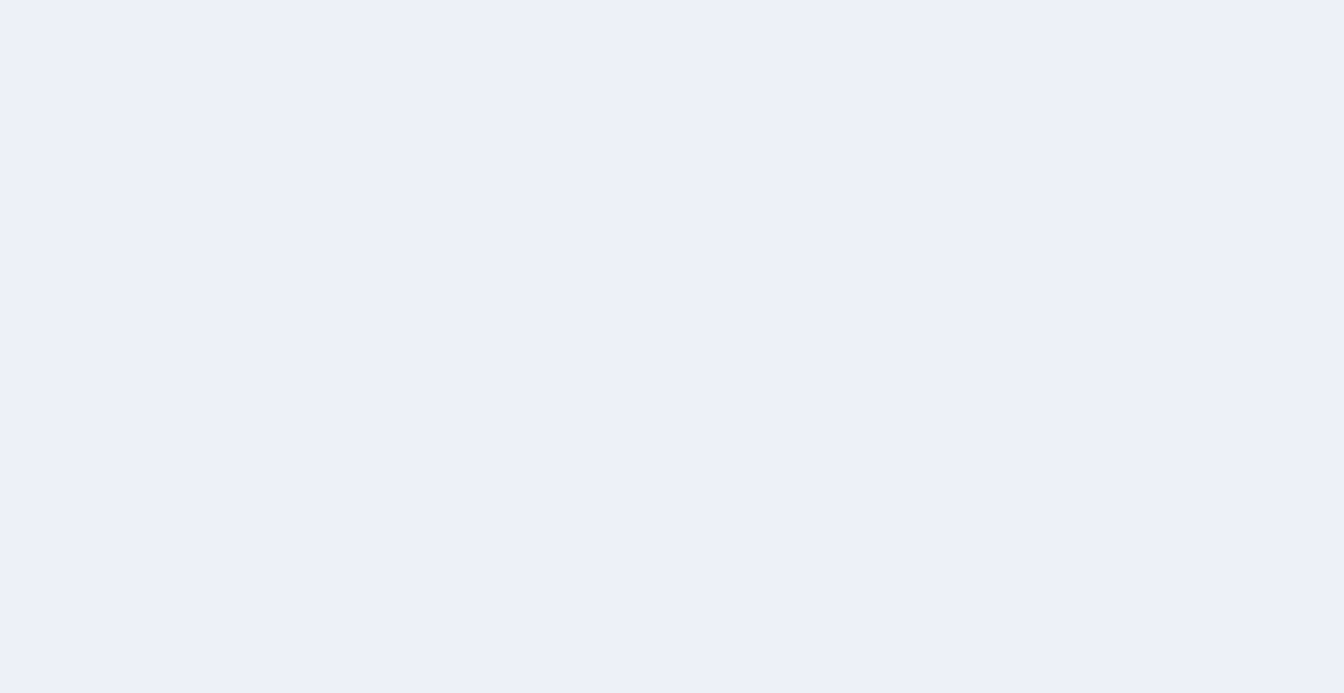 scroll, scrollTop: 0, scrollLeft: 0, axis: both 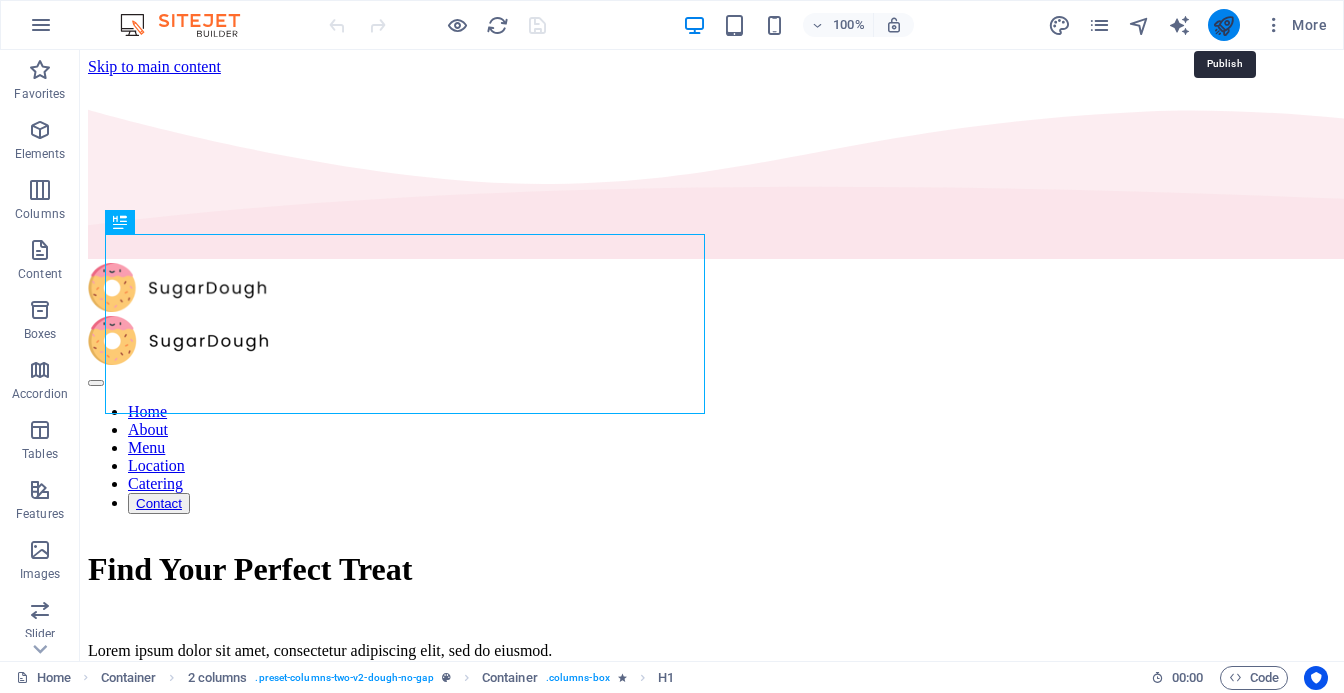 click at bounding box center [1223, 25] 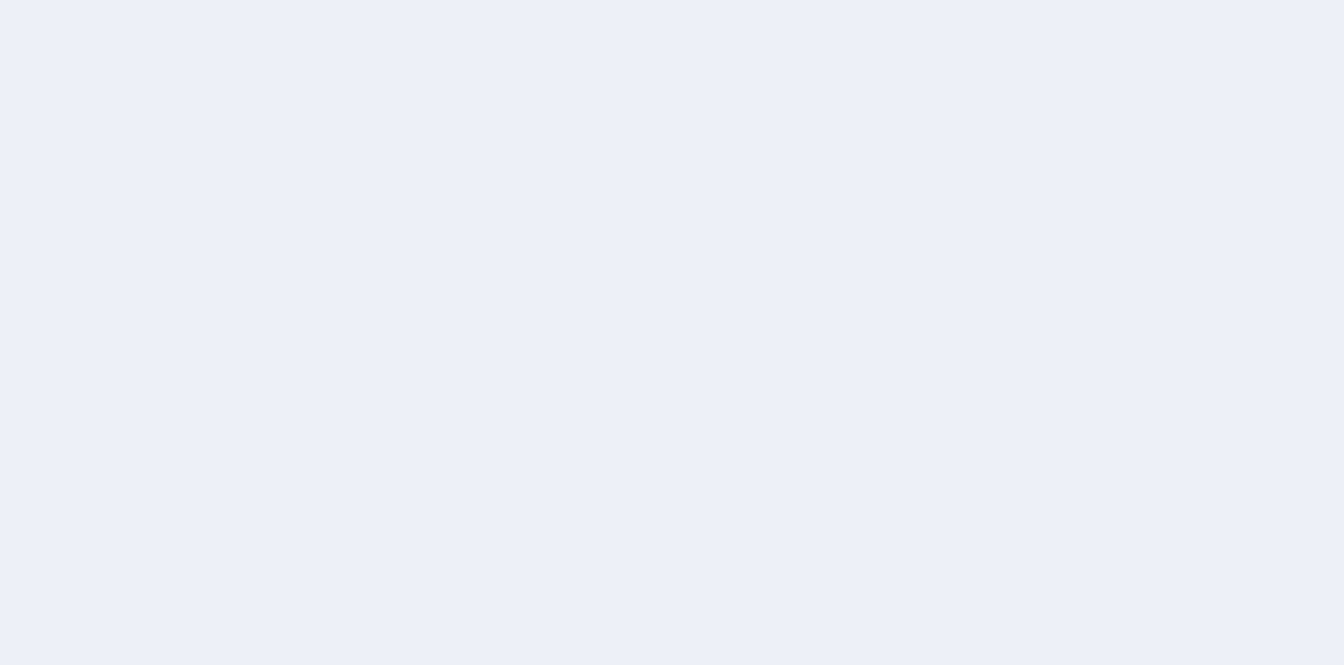 scroll, scrollTop: 0, scrollLeft: 0, axis: both 